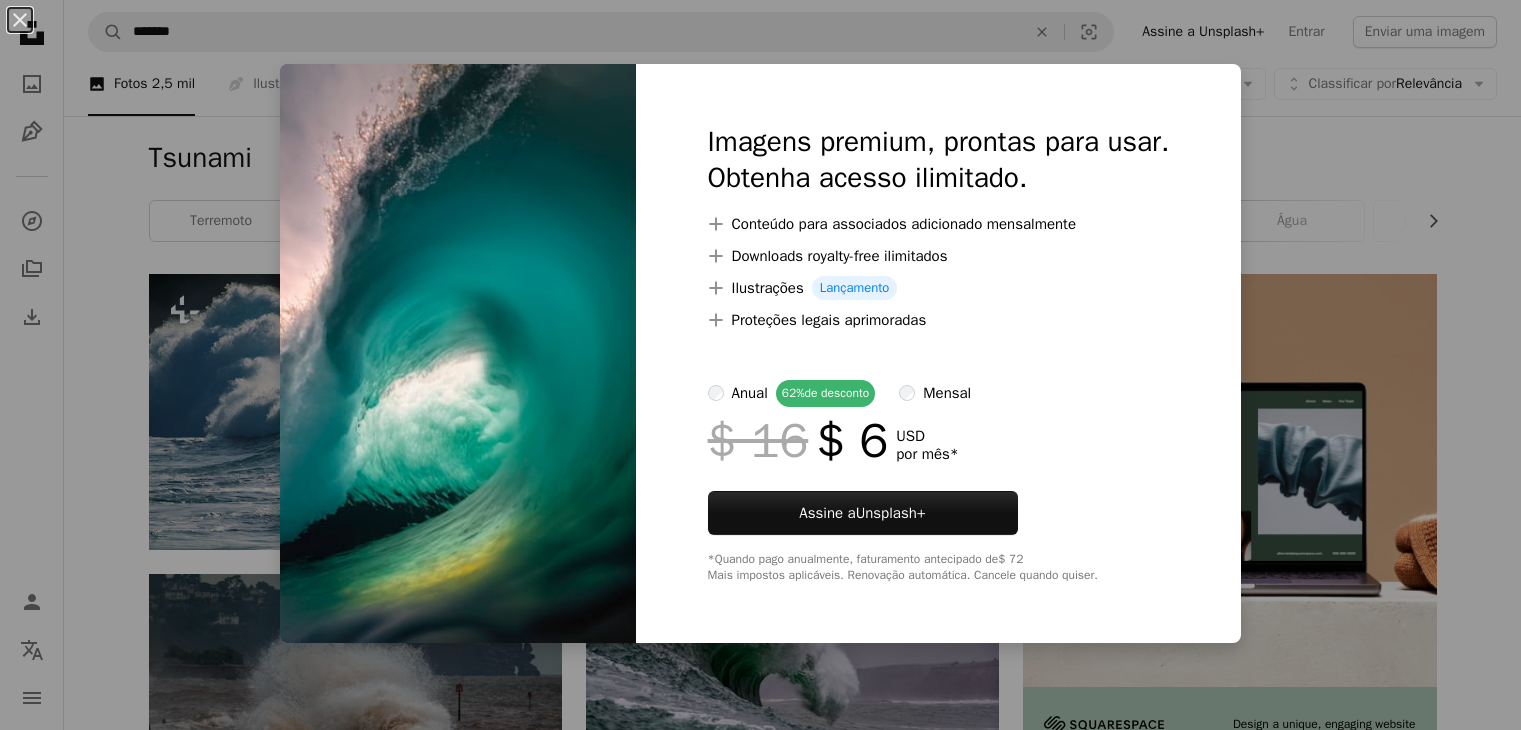 scroll, scrollTop: 900, scrollLeft: 0, axis: vertical 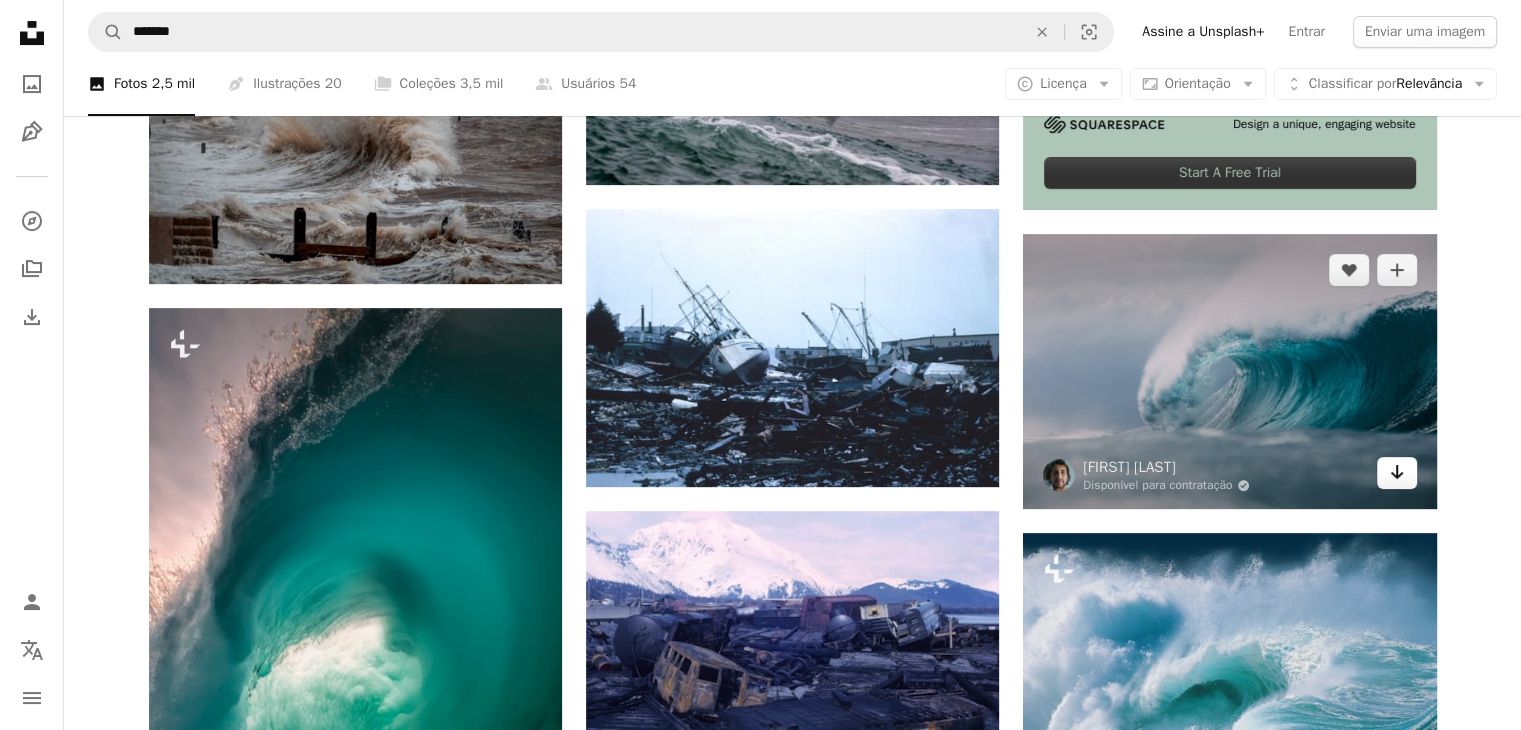 click on "Arrow pointing down" 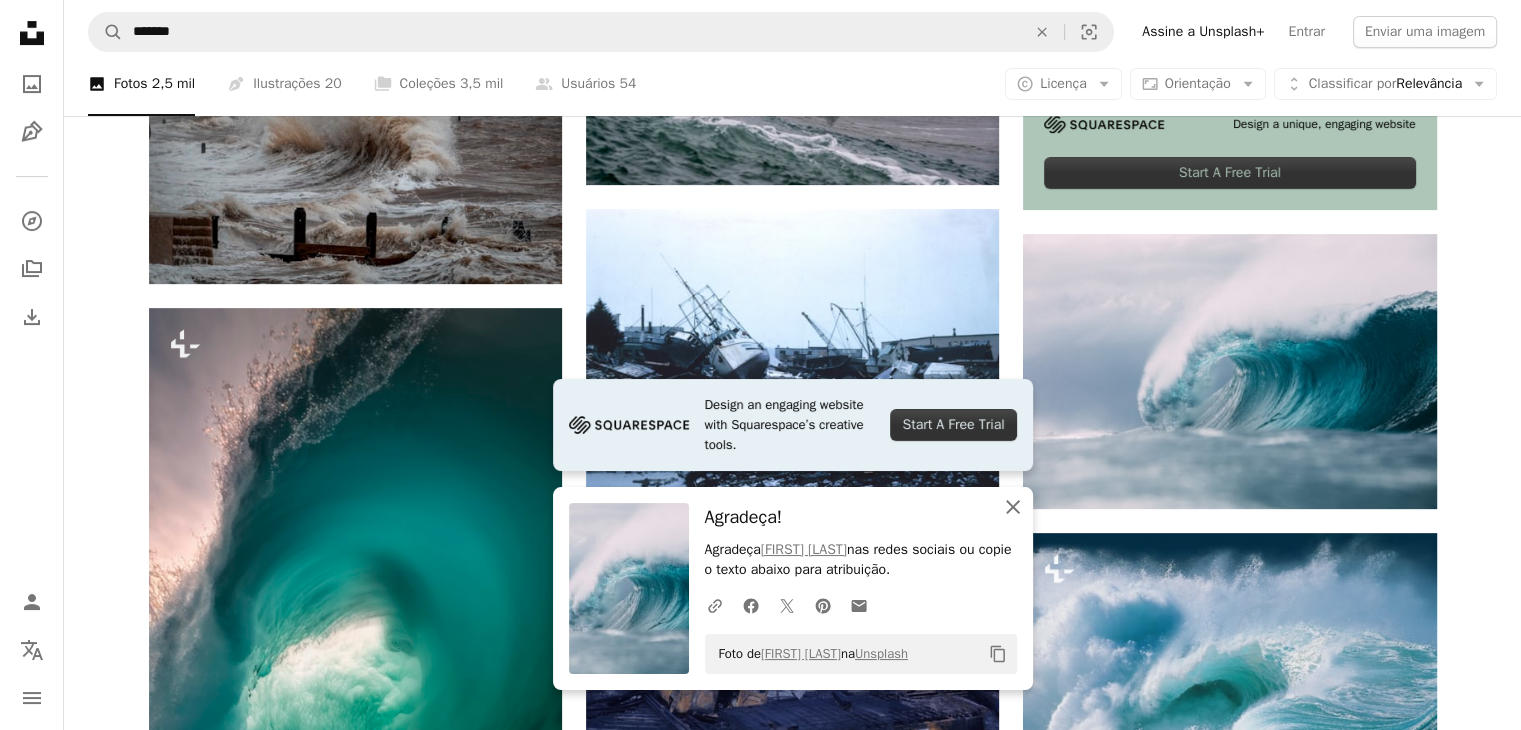 click on "An X shape" 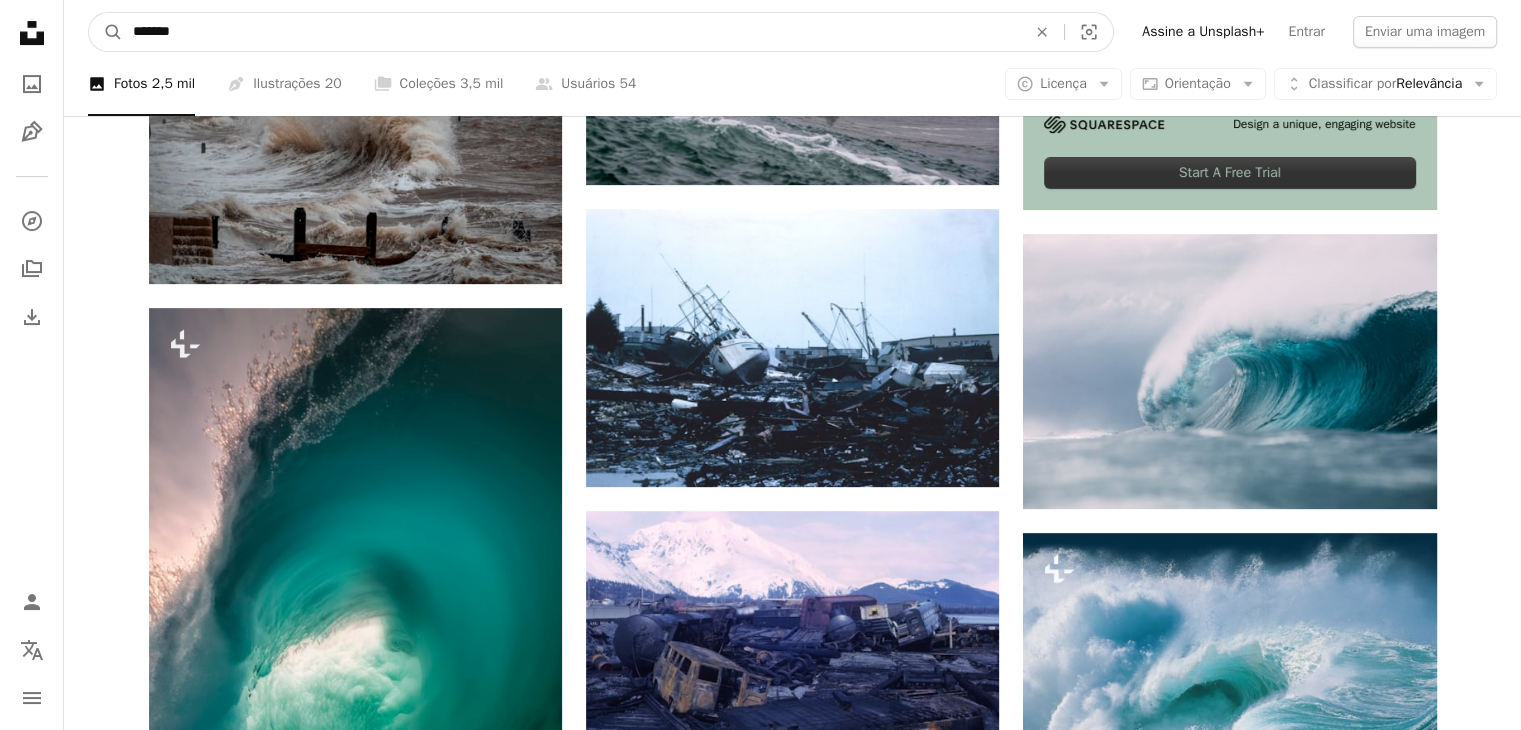 click on "*******" at bounding box center (571, 32) 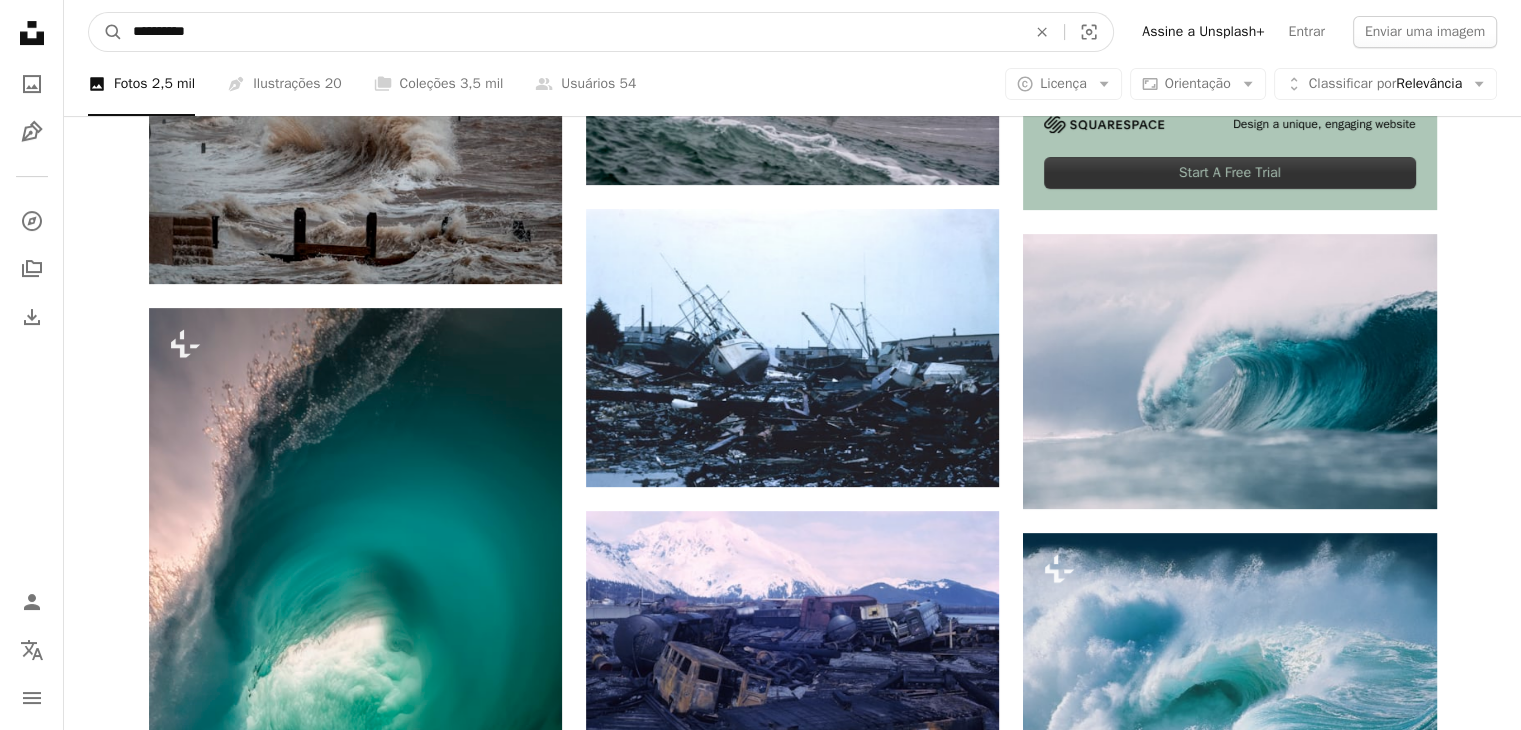 type on "**********" 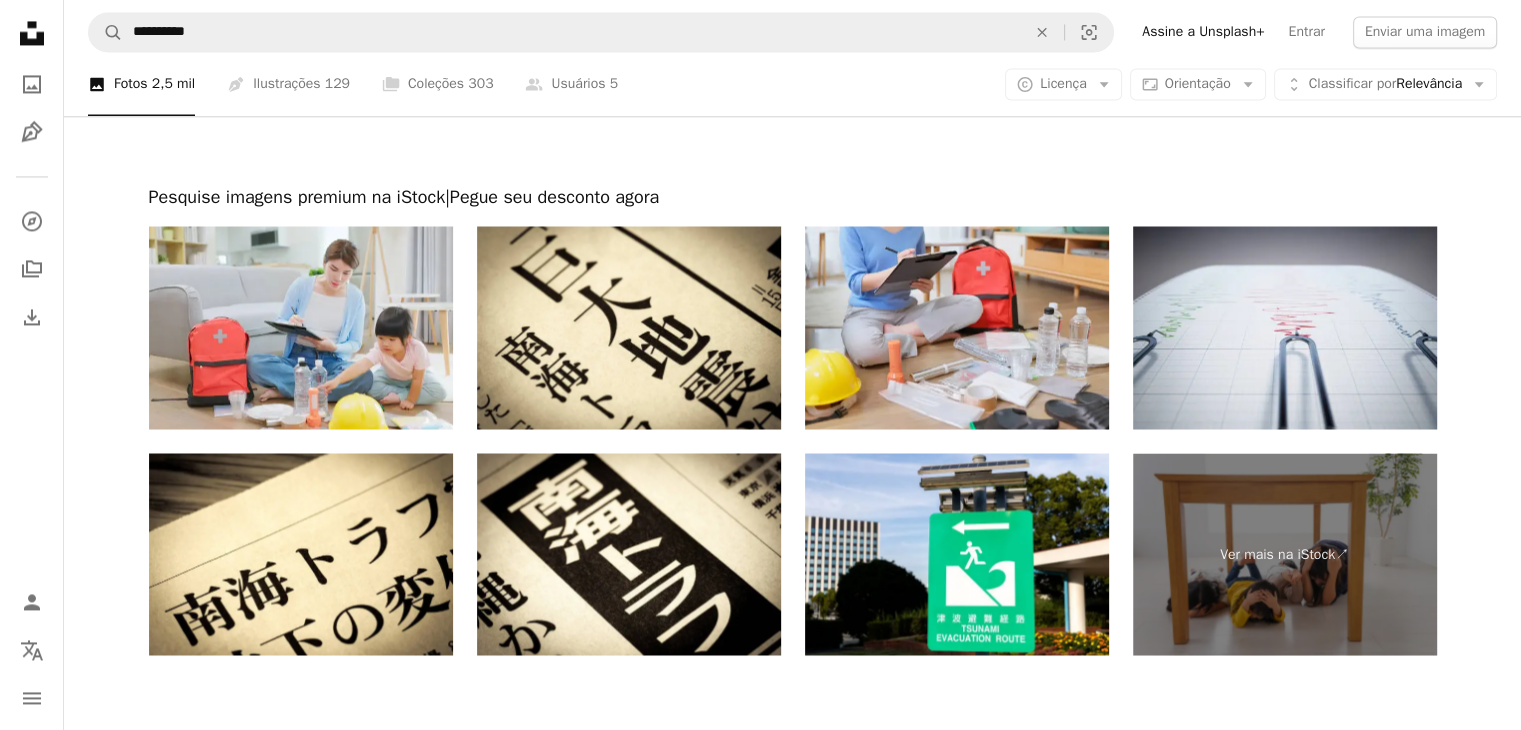 scroll, scrollTop: 3276, scrollLeft: 0, axis: vertical 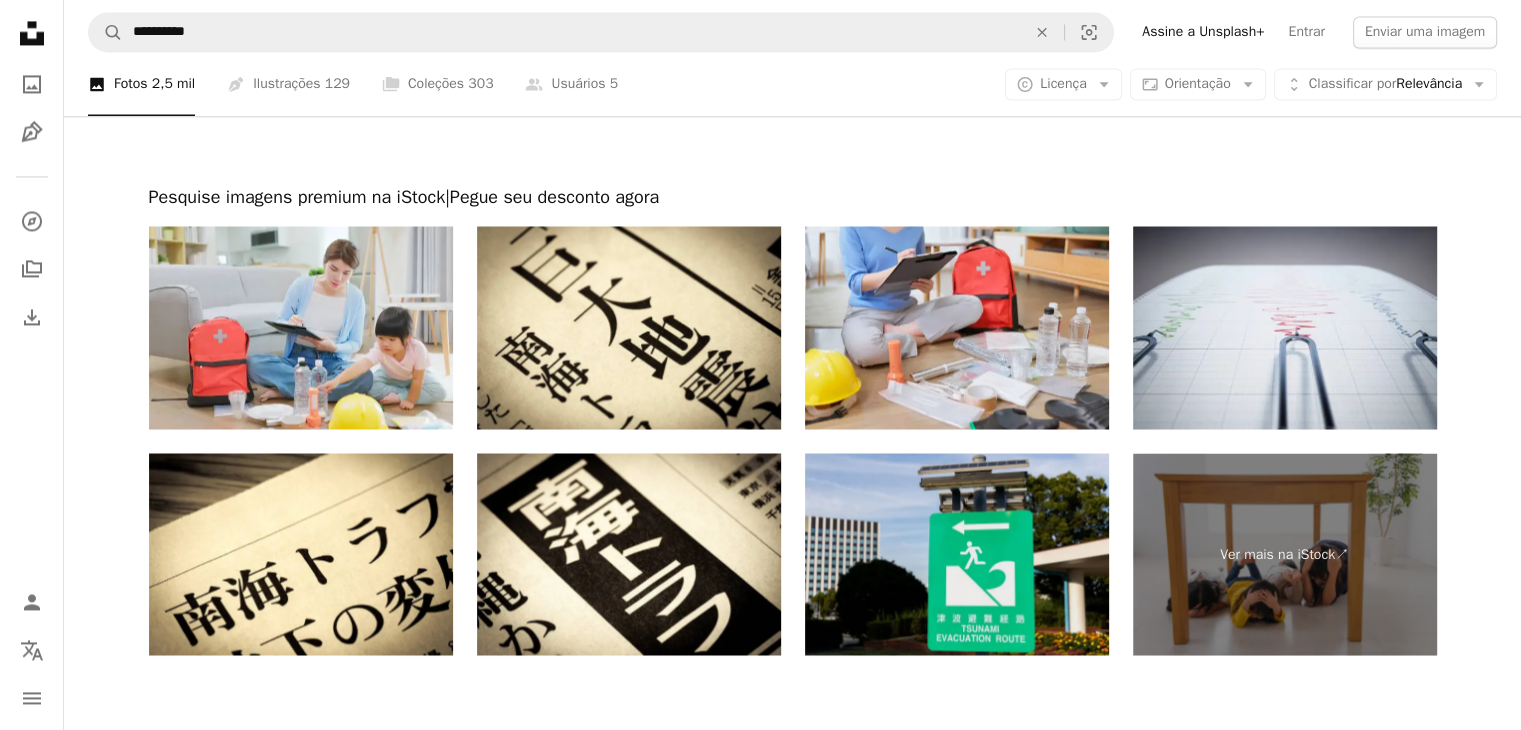 click at bounding box center (957, 554) 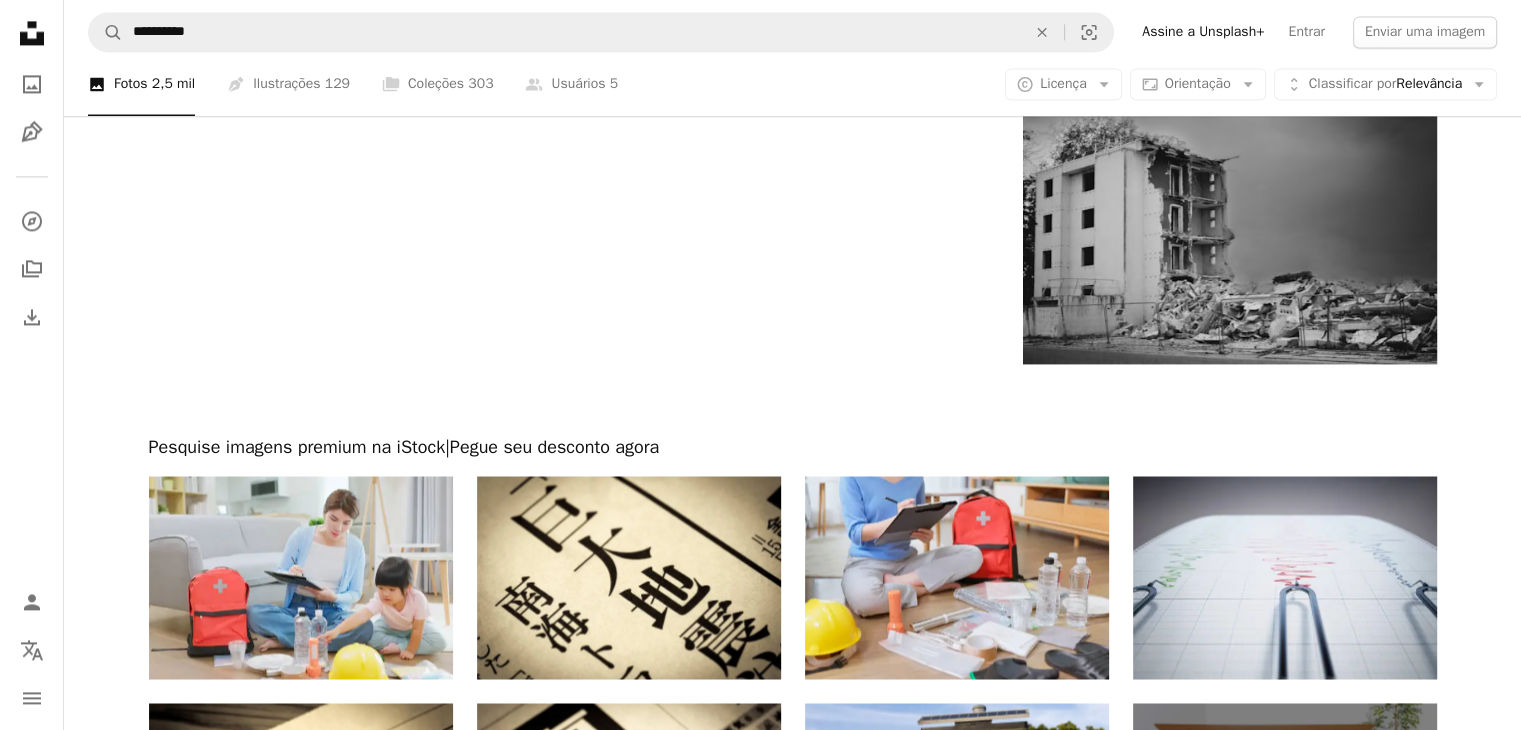 scroll, scrollTop: 2776, scrollLeft: 0, axis: vertical 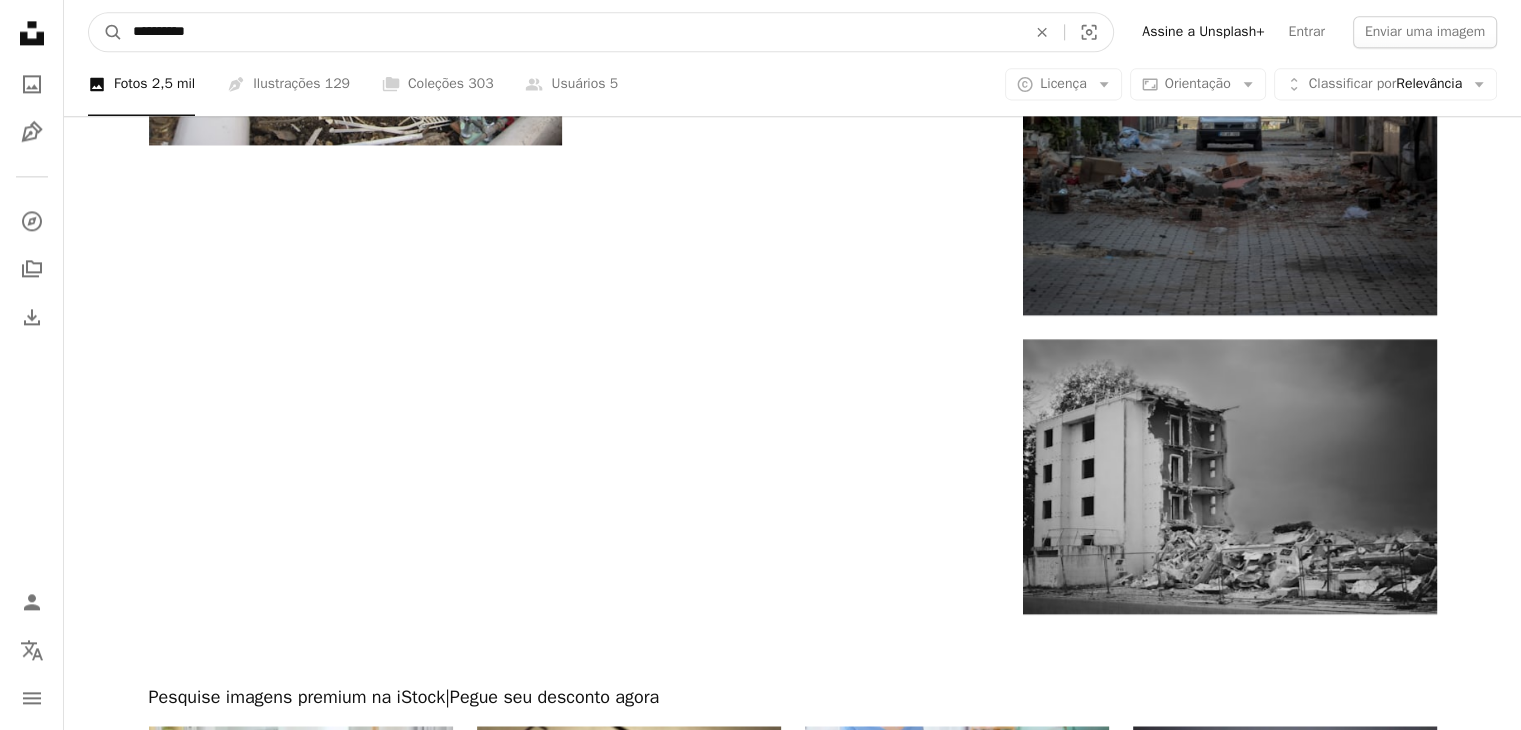 click on "**********" at bounding box center [571, 32] 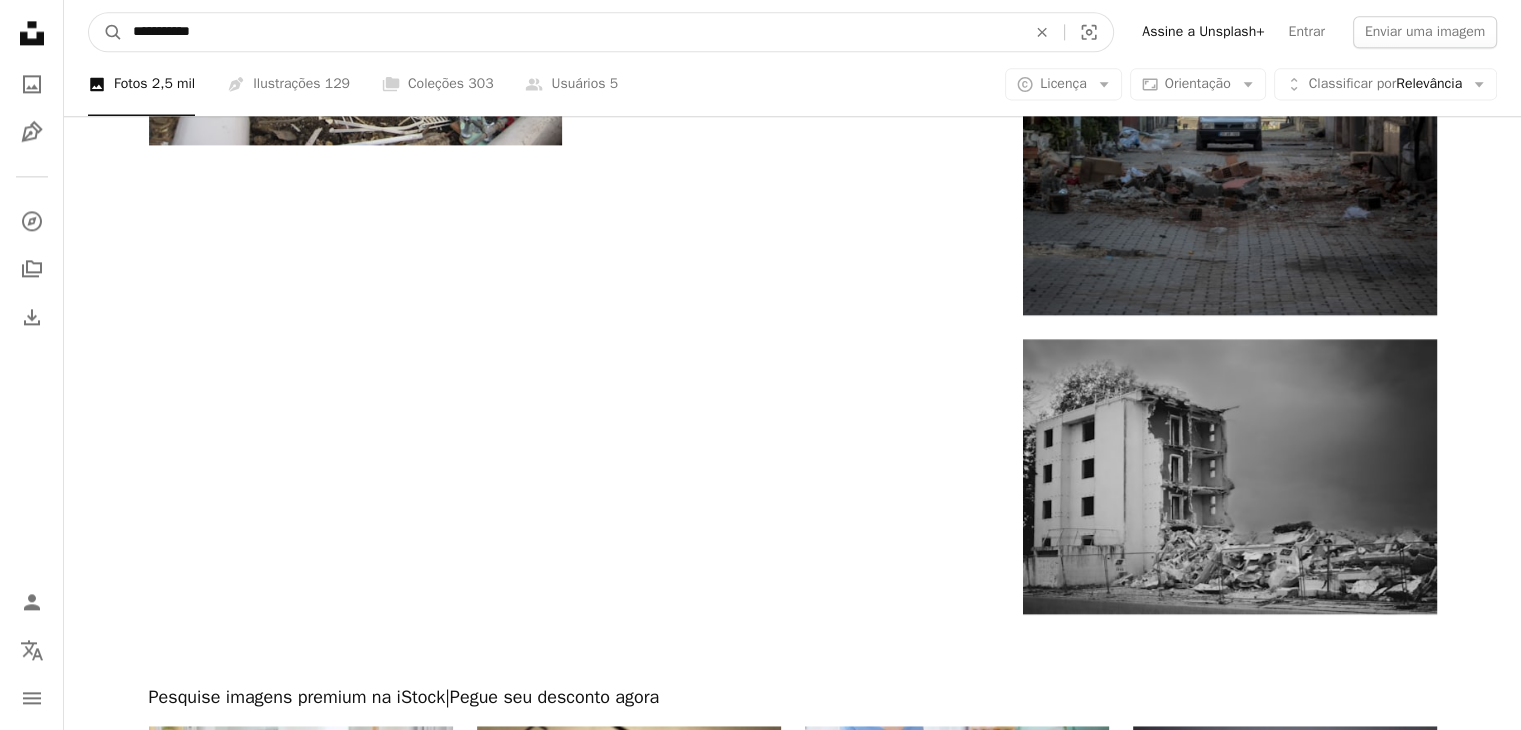 type on "**********" 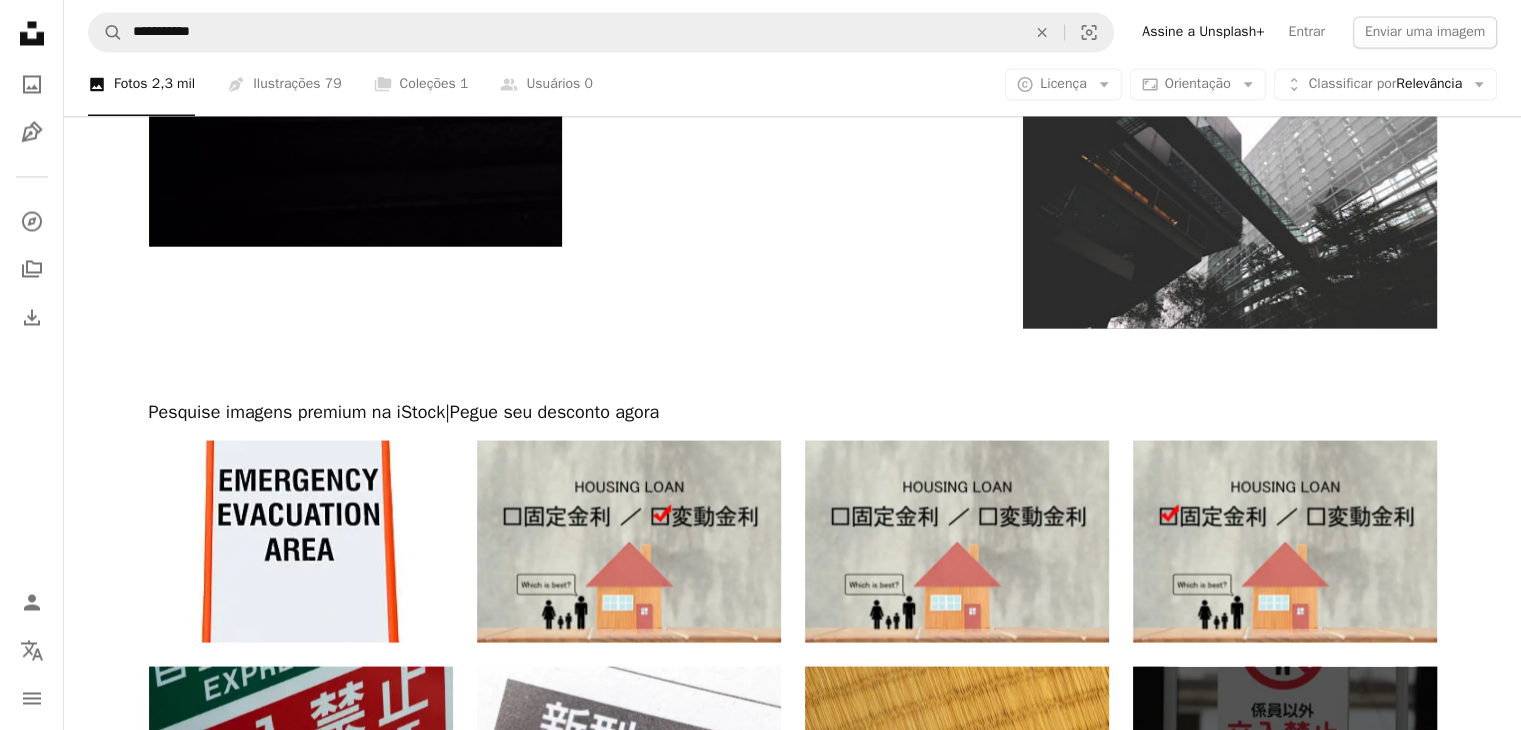 scroll, scrollTop: 3900, scrollLeft: 0, axis: vertical 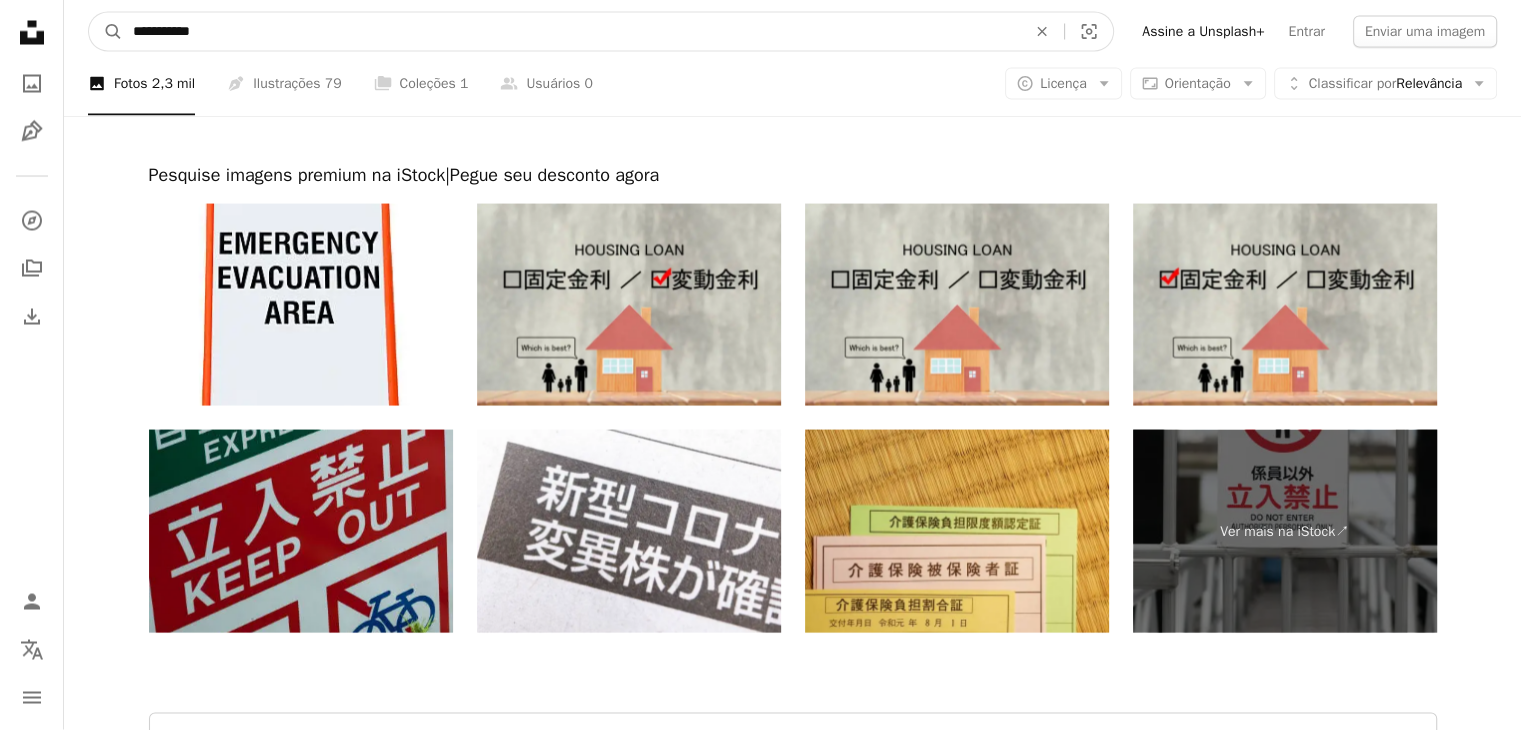 click on "**********" at bounding box center (571, 32) 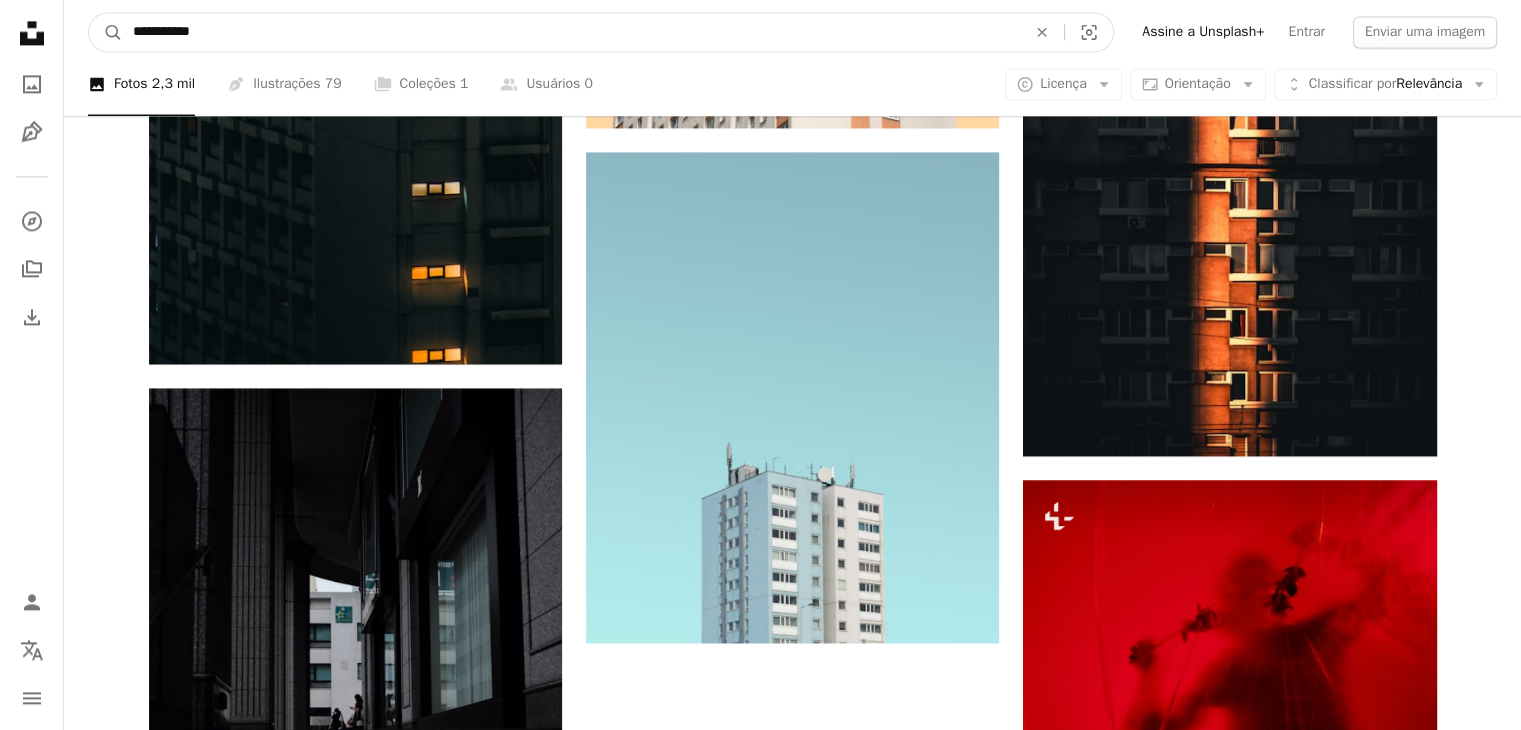 scroll, scrollTop: 2900, scrollLeft: 0, axis: vertical 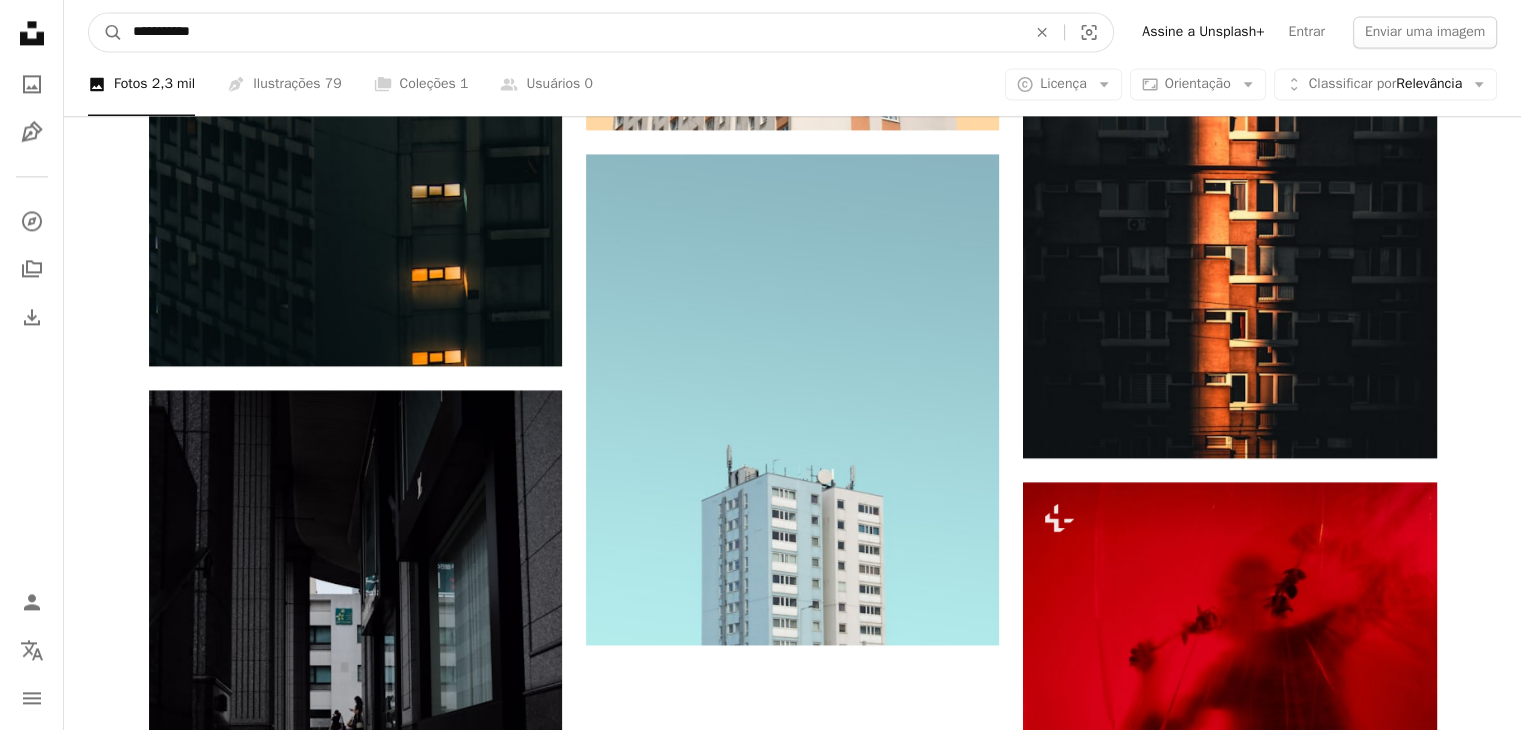 click on "**********" at bounding box center (571, 32) 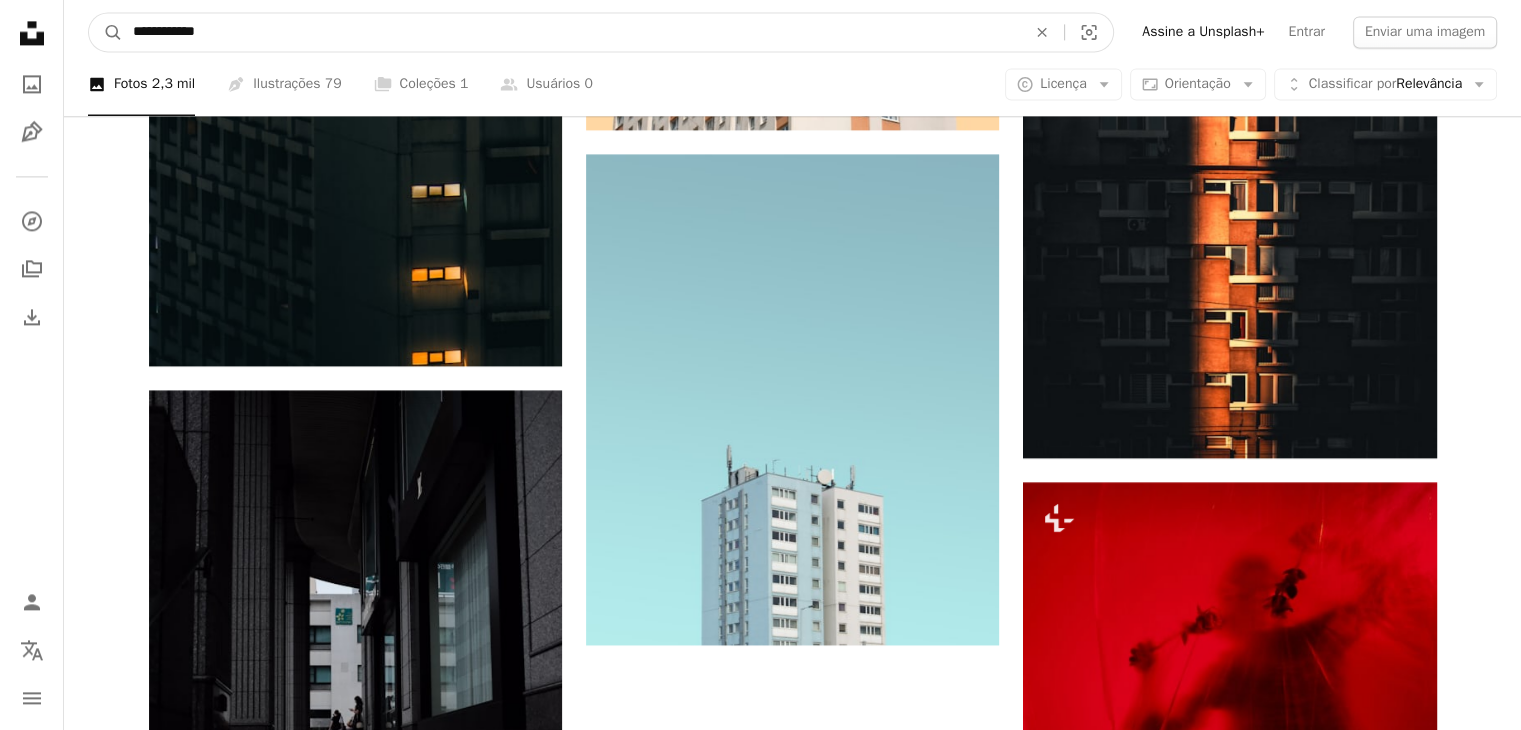 click on "A magnifying glass" at bounding box center (106, 32) 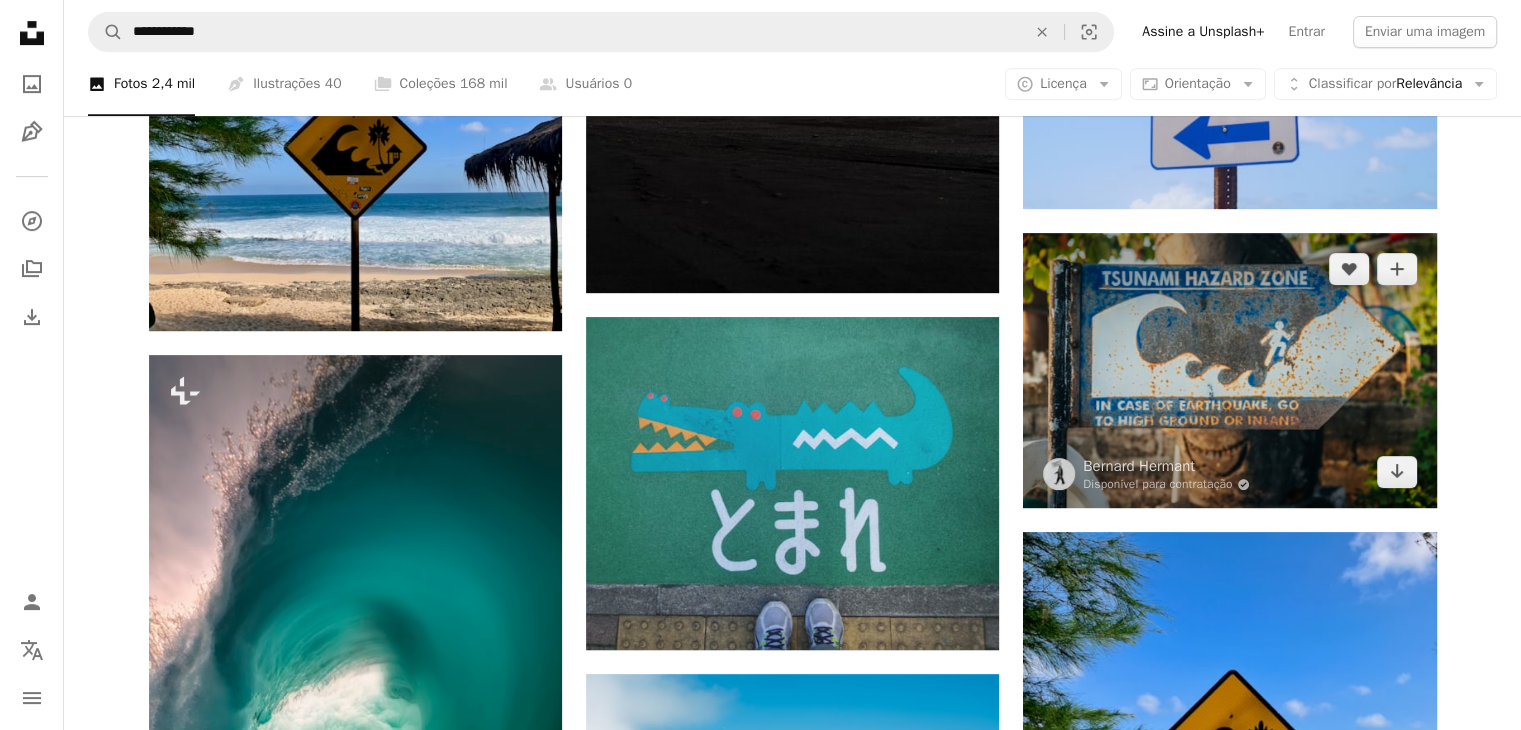 scroll, scrollTop: 1300, scrollLeft: 0, axis: vertical 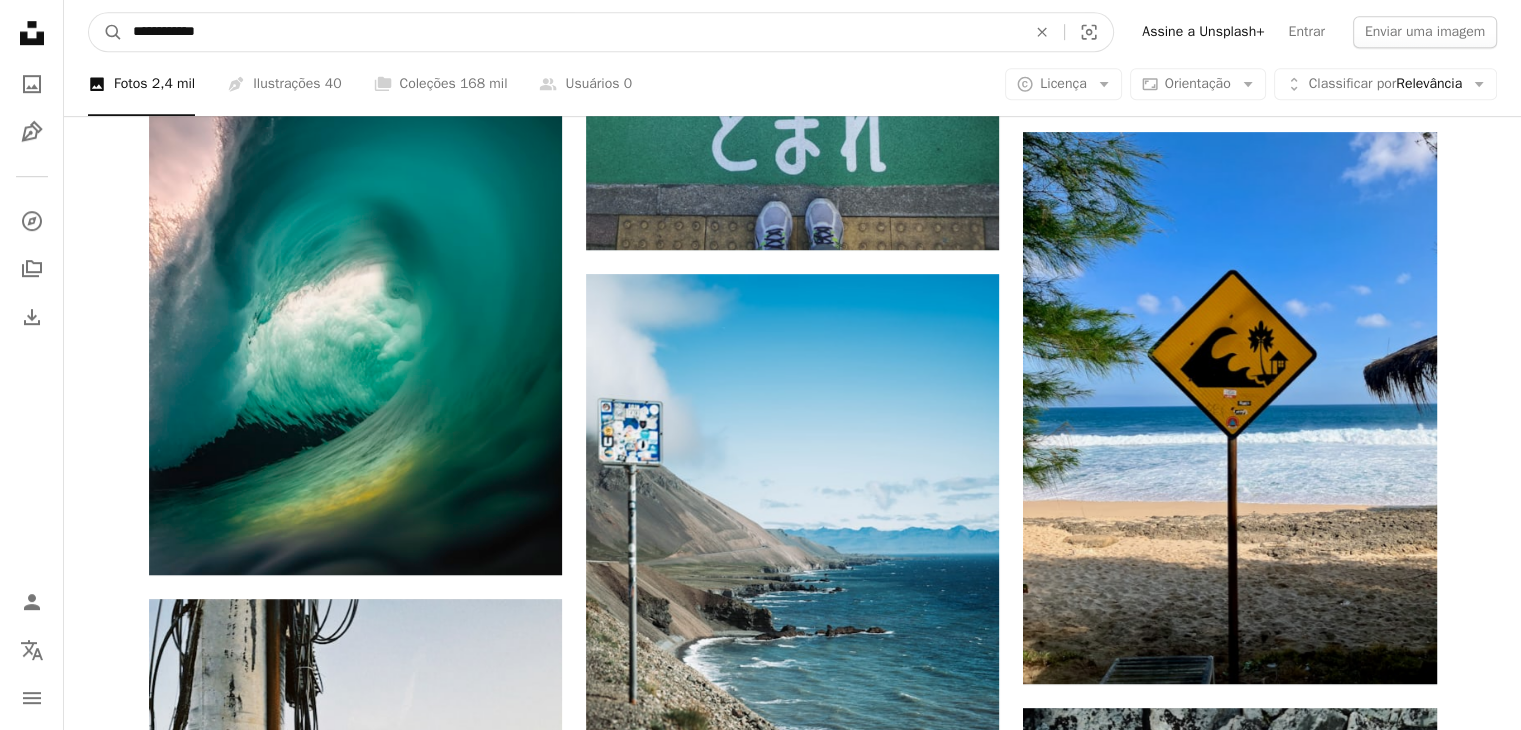 click on "**********" at bounding box center [571, 32] 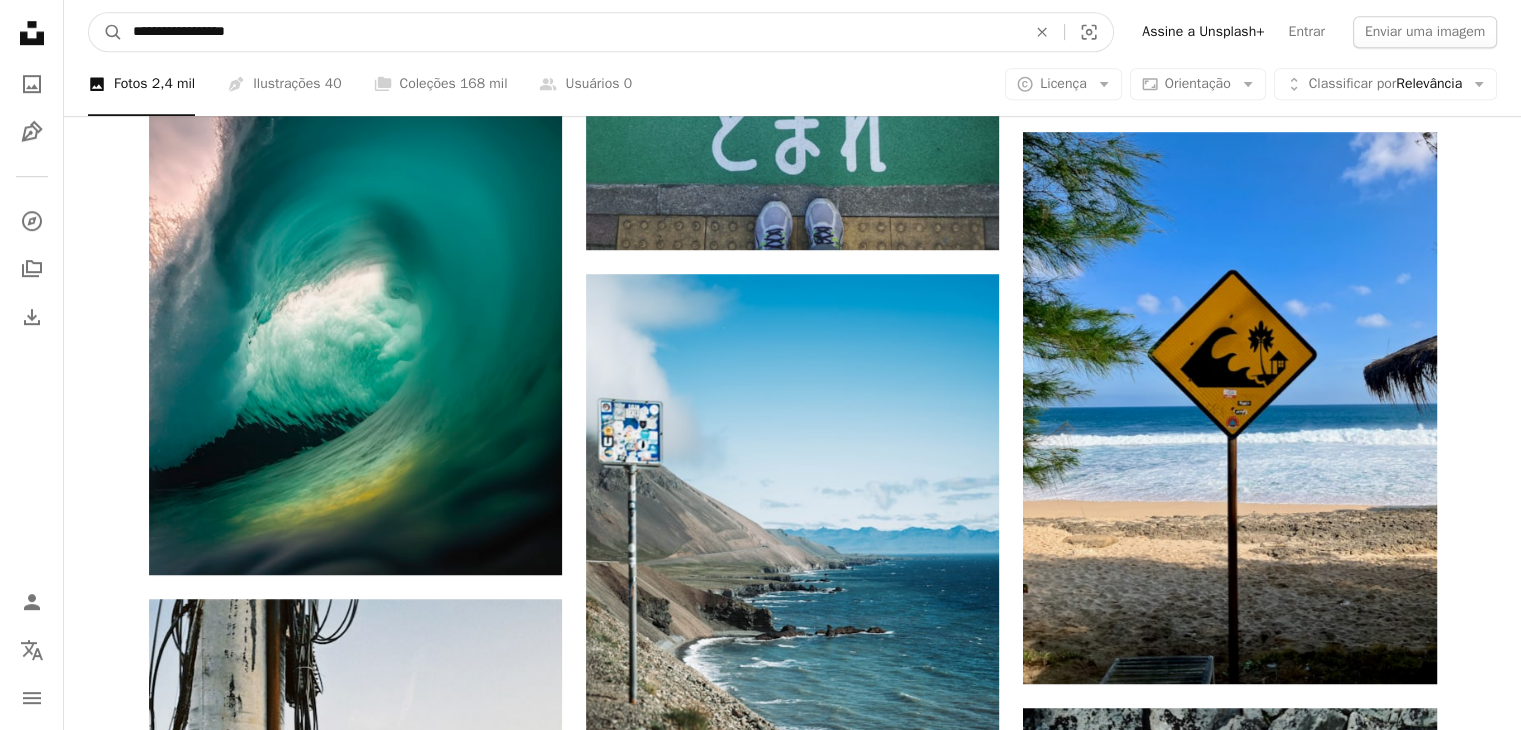 type on "**********" 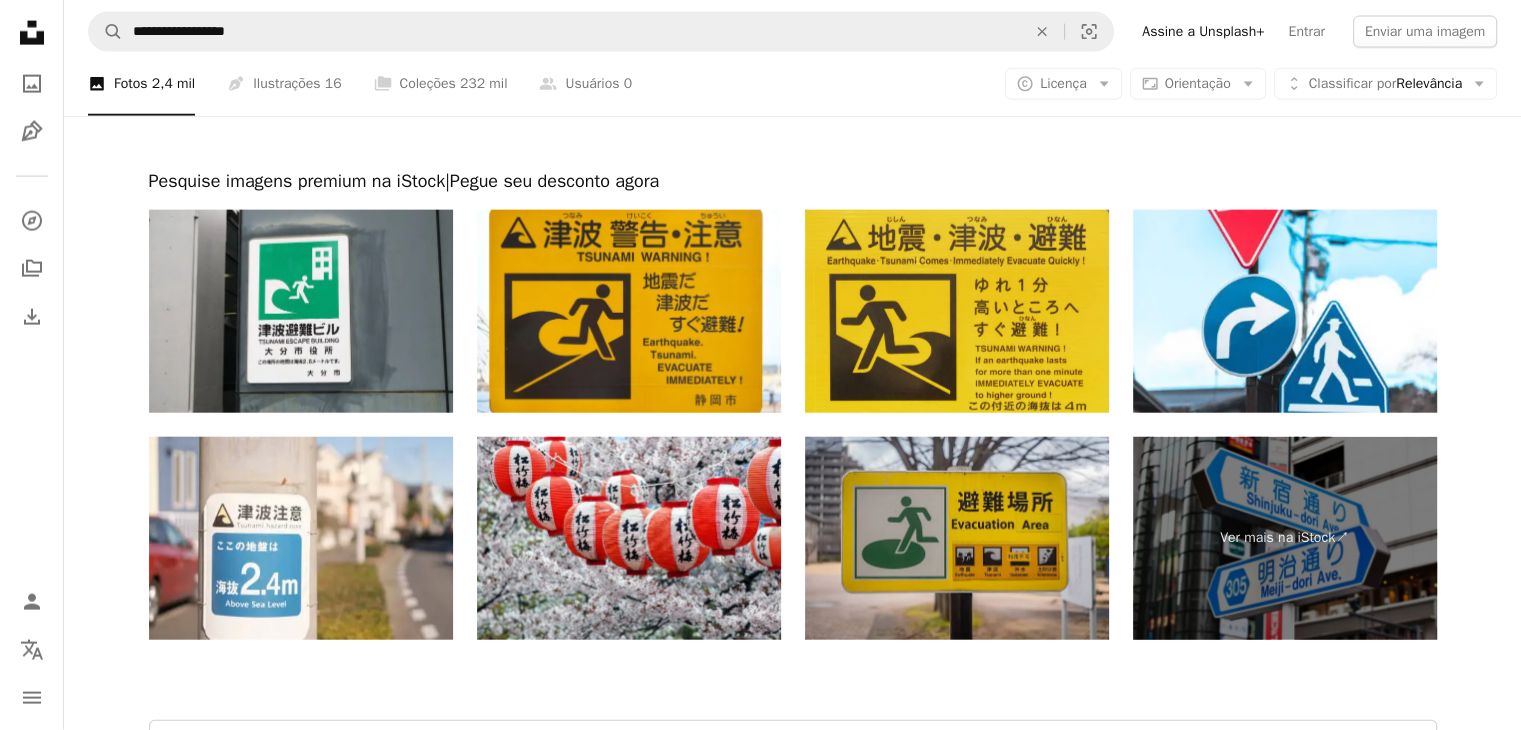 scroll, scrollTop: 4700, scrollLeft: 0, axis: vertical 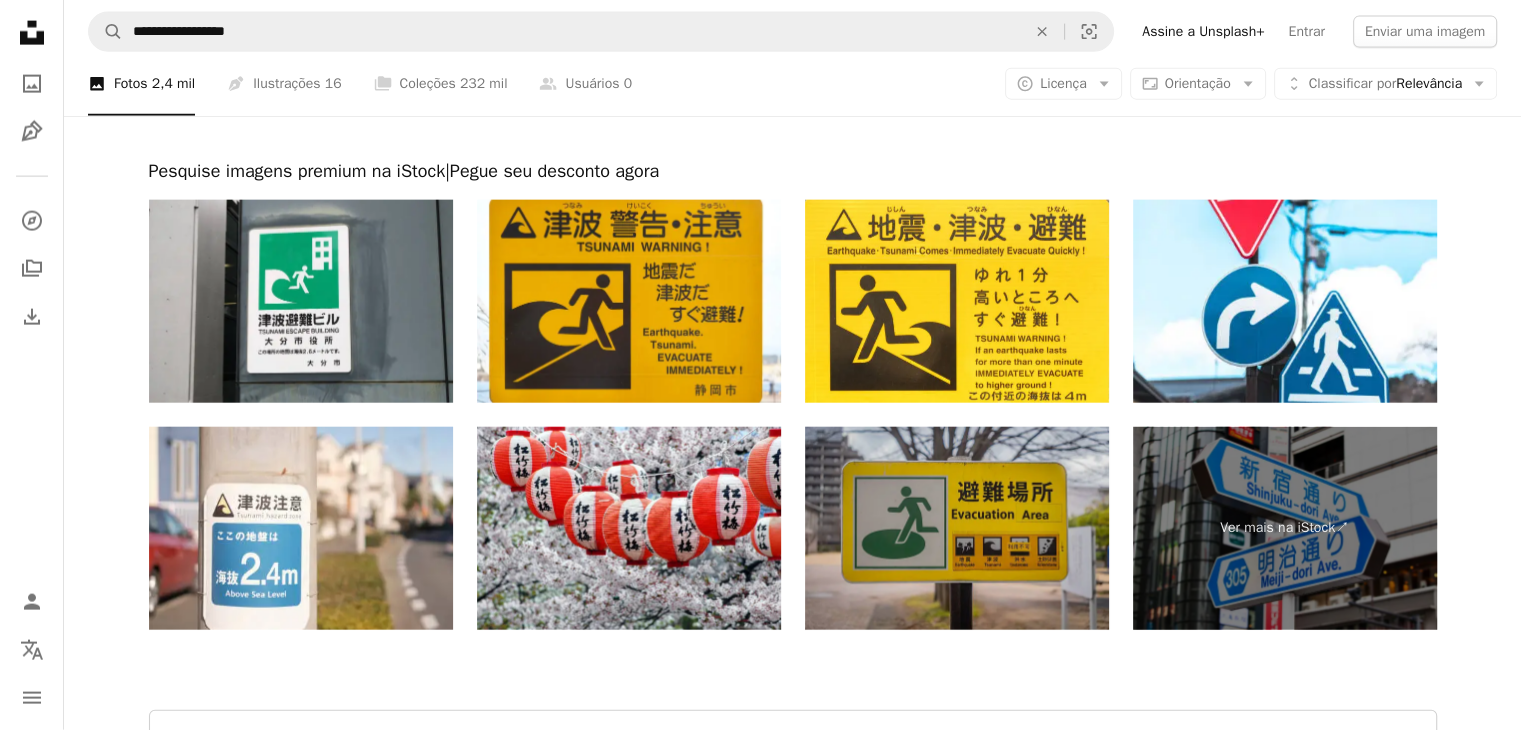 click at bounding box center [957, 528] 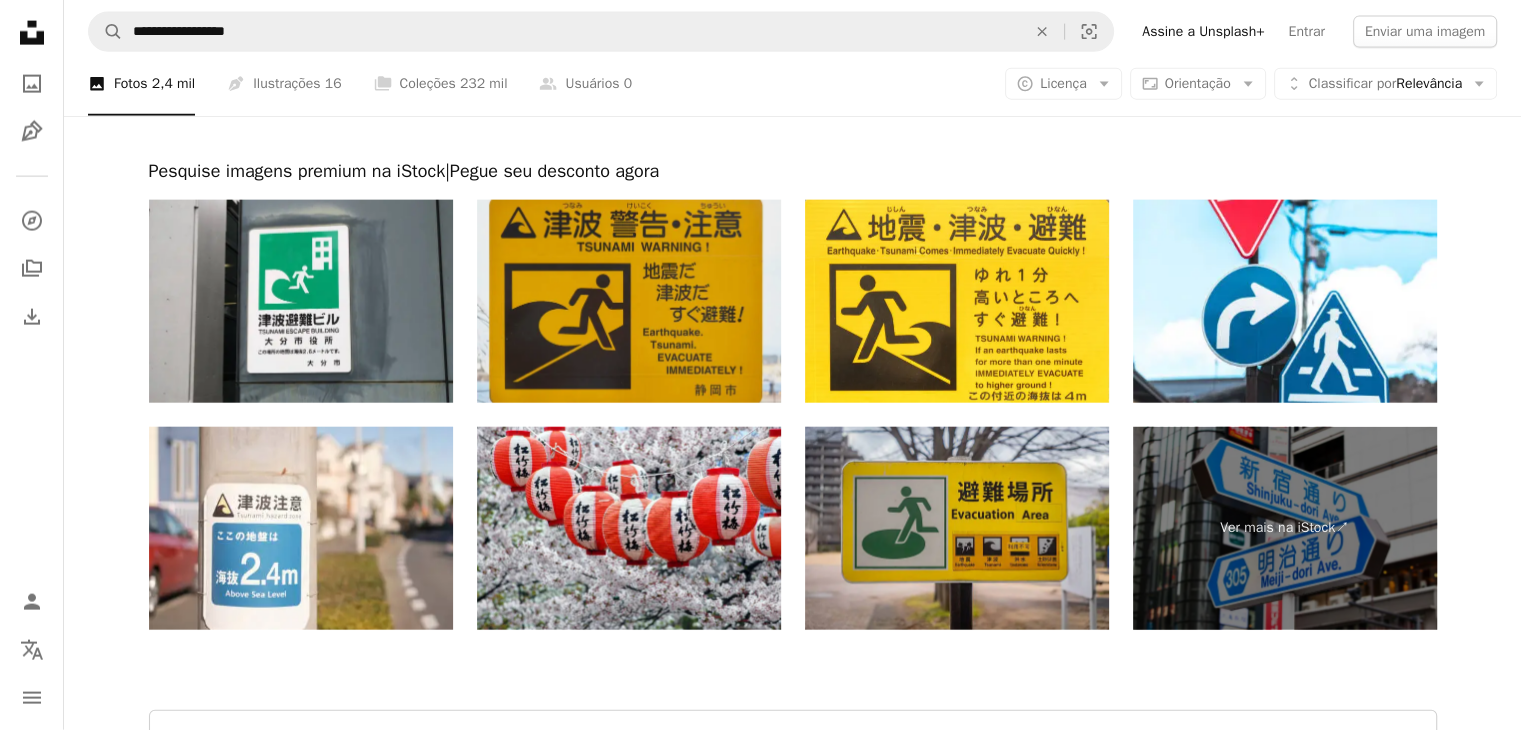click at bounding box center (629, 301) 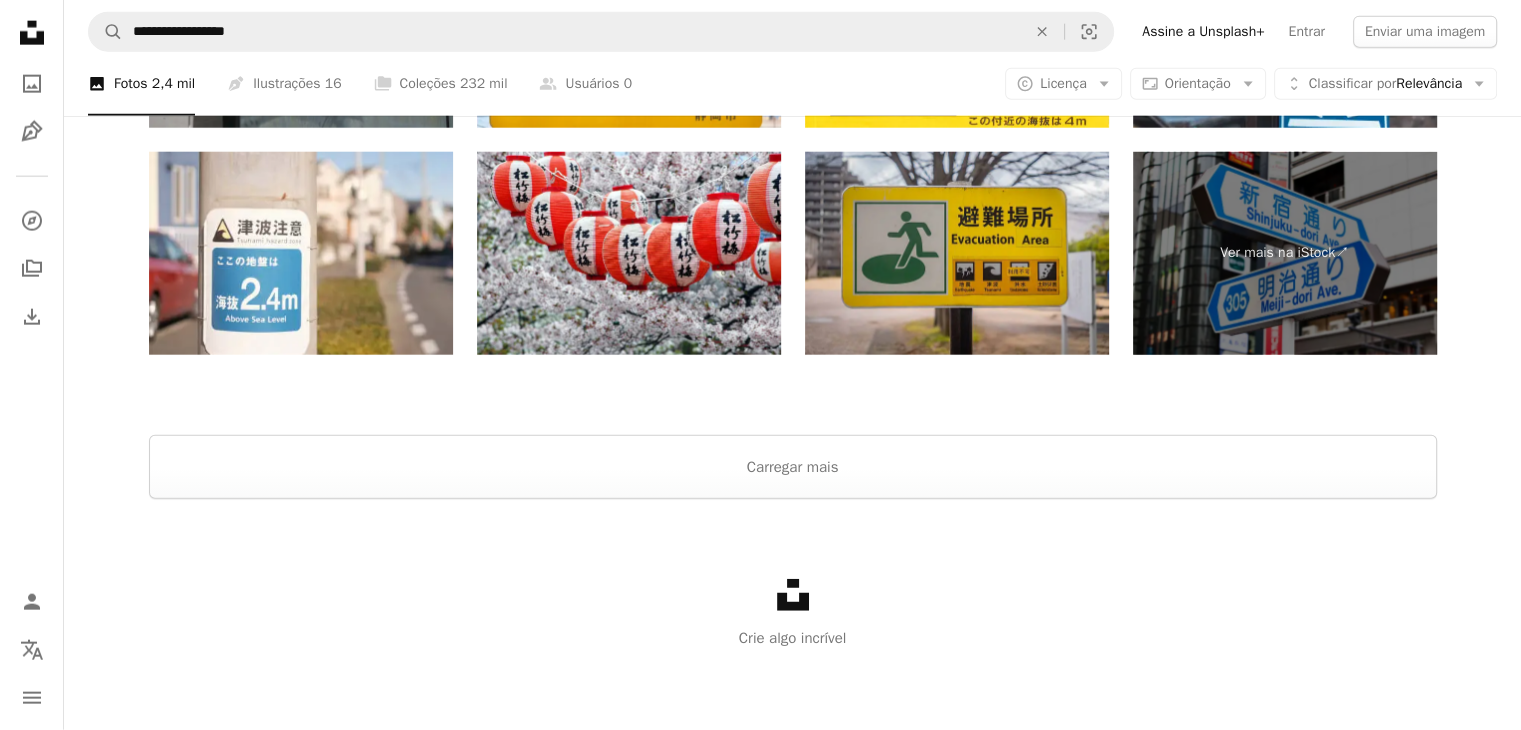 scroll, scrollTop: 4675, scrollLeft: 0, axis: vertical 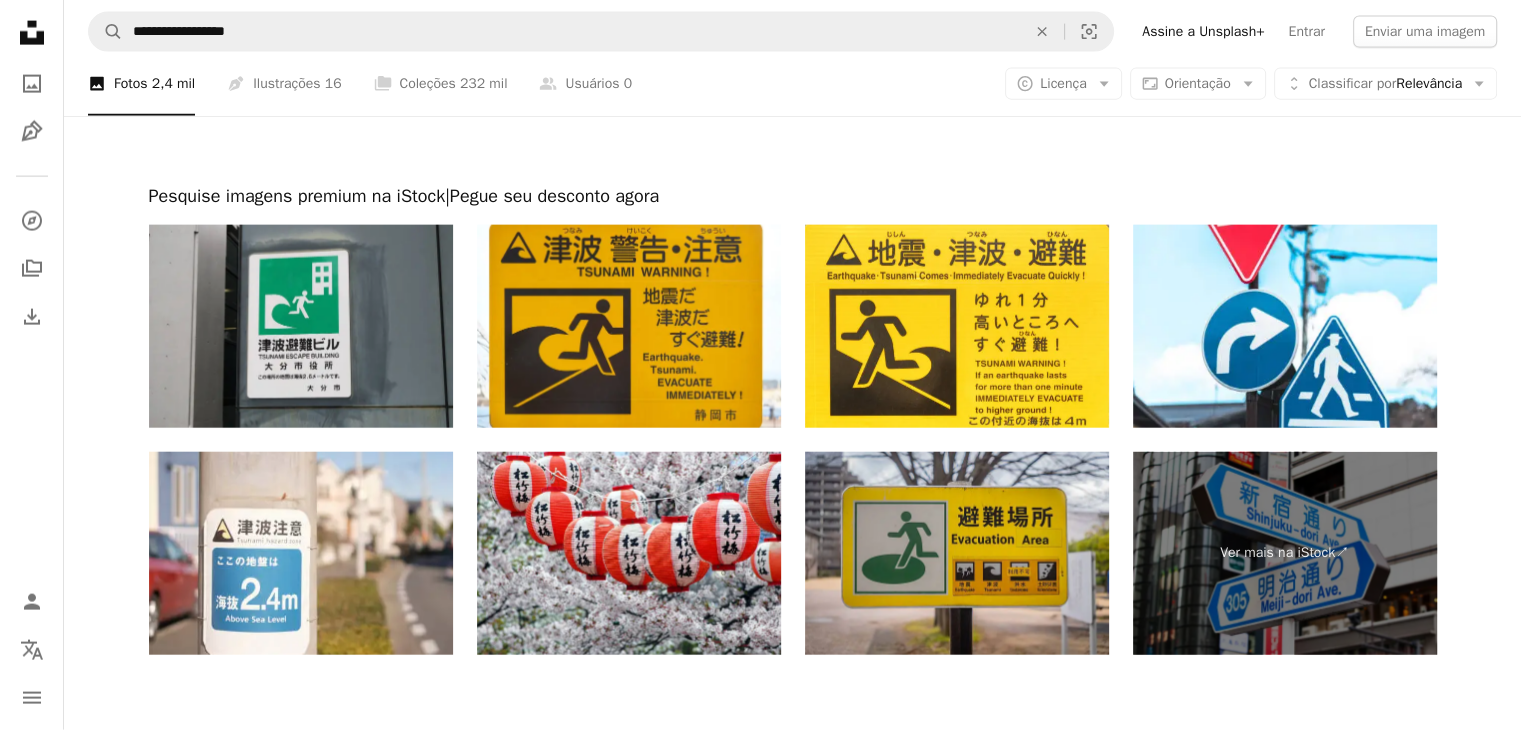 click at bounding box center [301, 326] 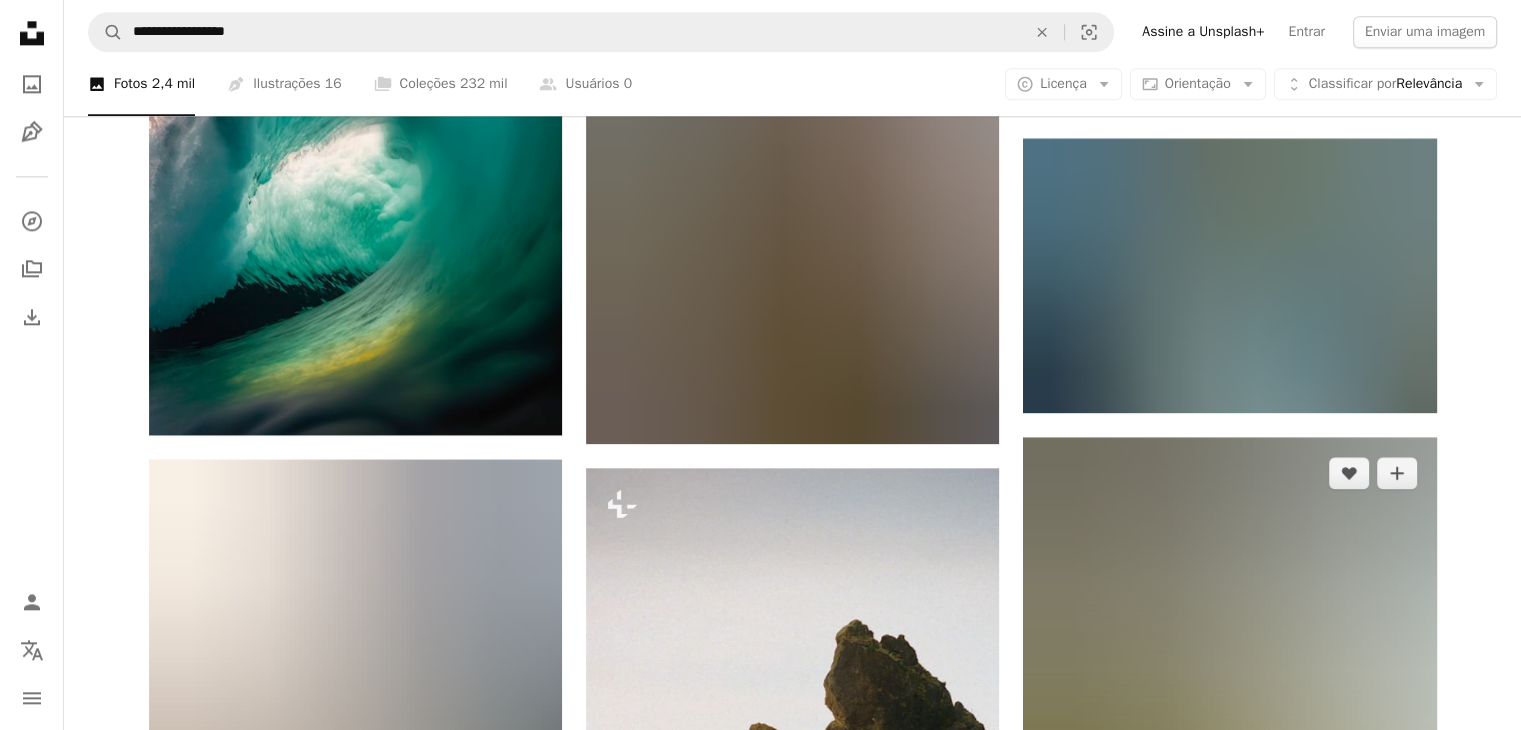 scroll, scrollTop: 2475, scrollLeft: 0, axis: vertical 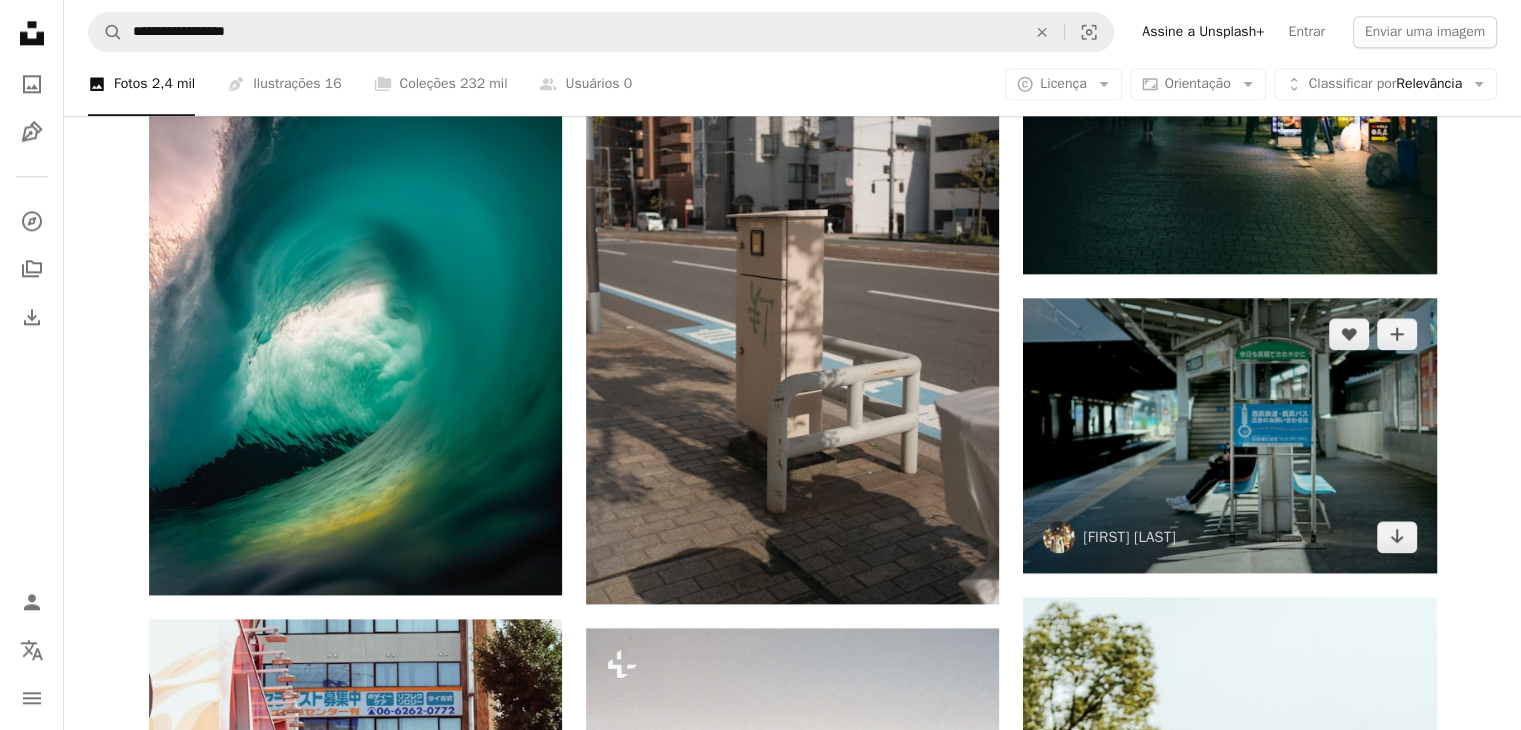 click at bounding box center (1229, 435) 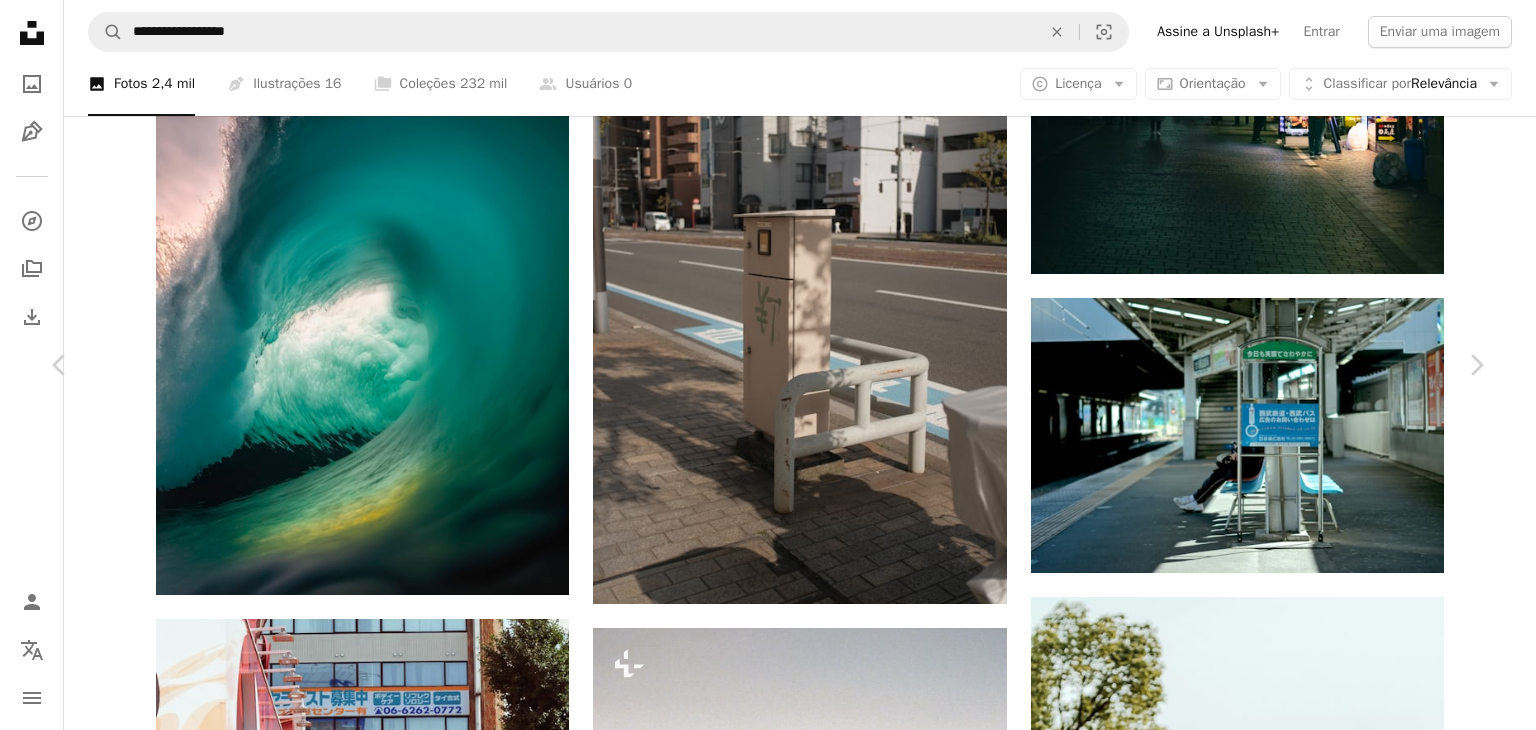 click on "Zoom in" at bounding box center (760, 3608) 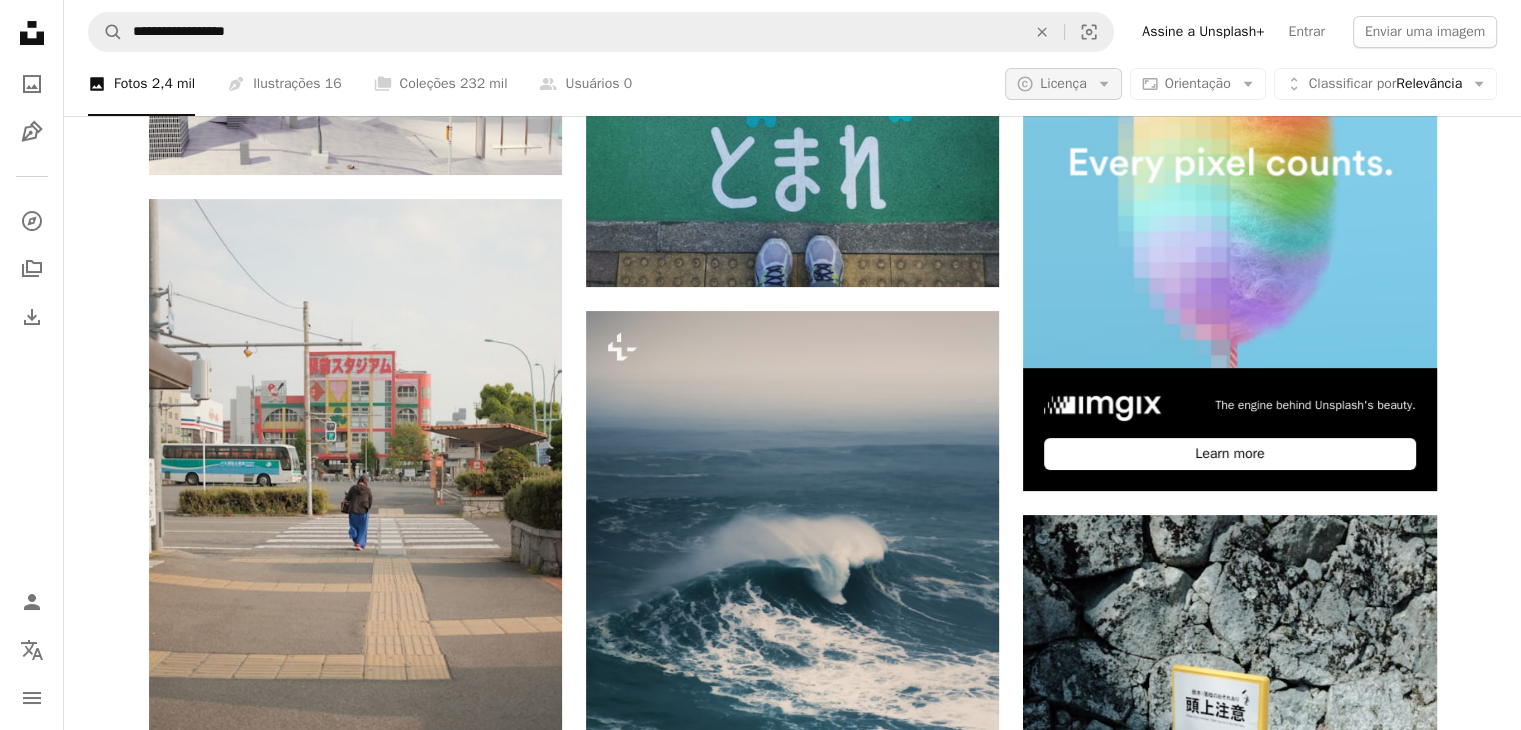scroll, scrollTop: 275, scrollLeft: 0, axis: vertical 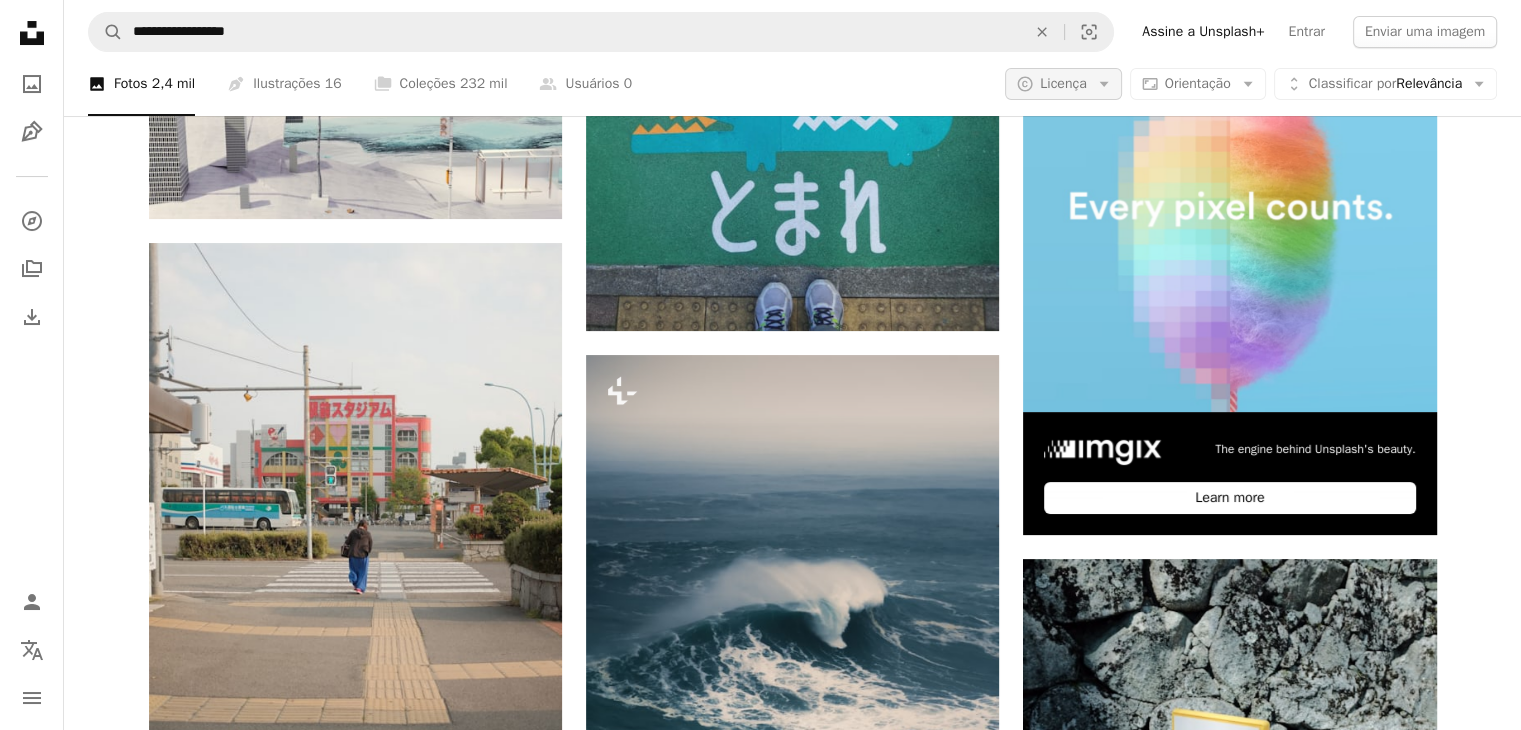 click on "Licença" at bounding box center (1063, 83) 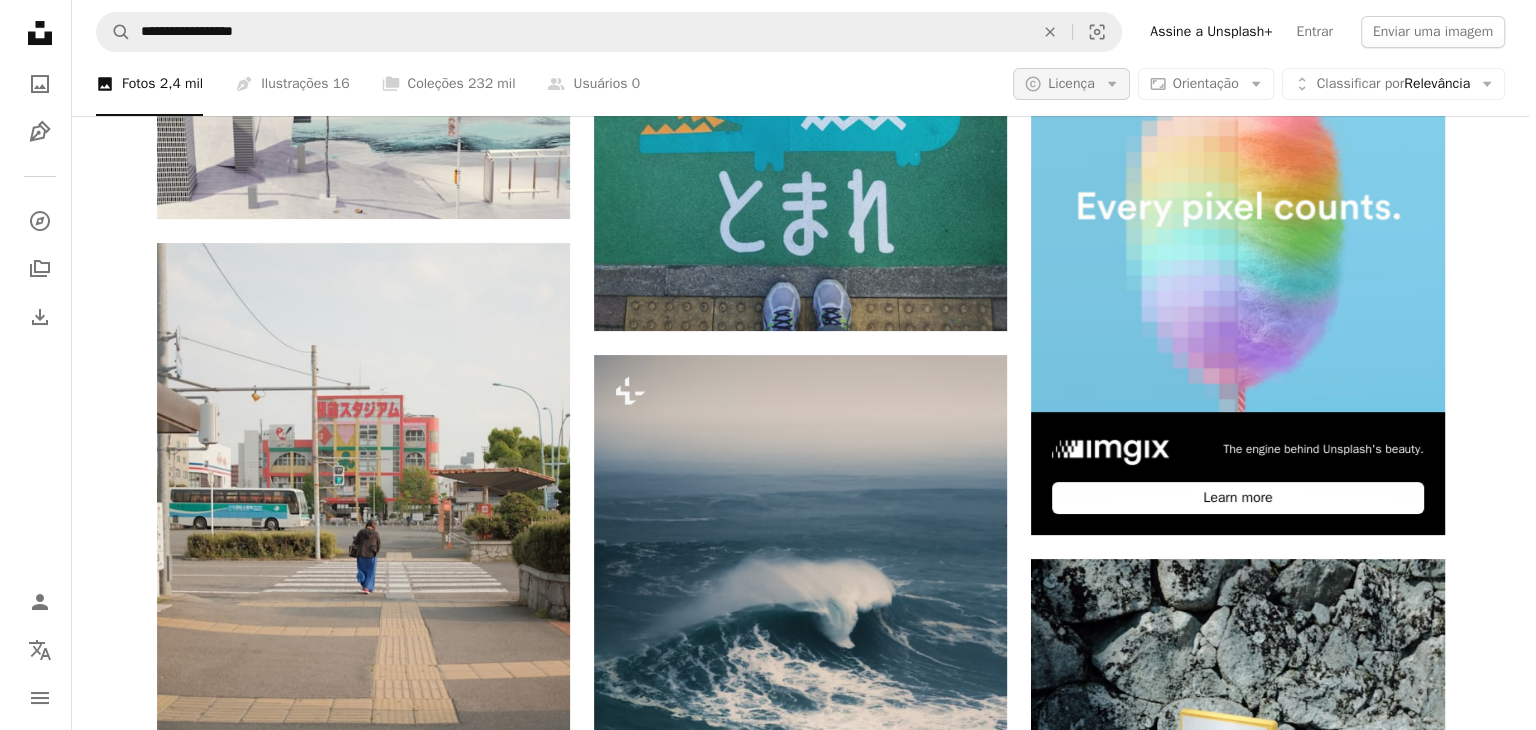 scroll, scrollTop: 0, scrollLeft: 0, axis: both 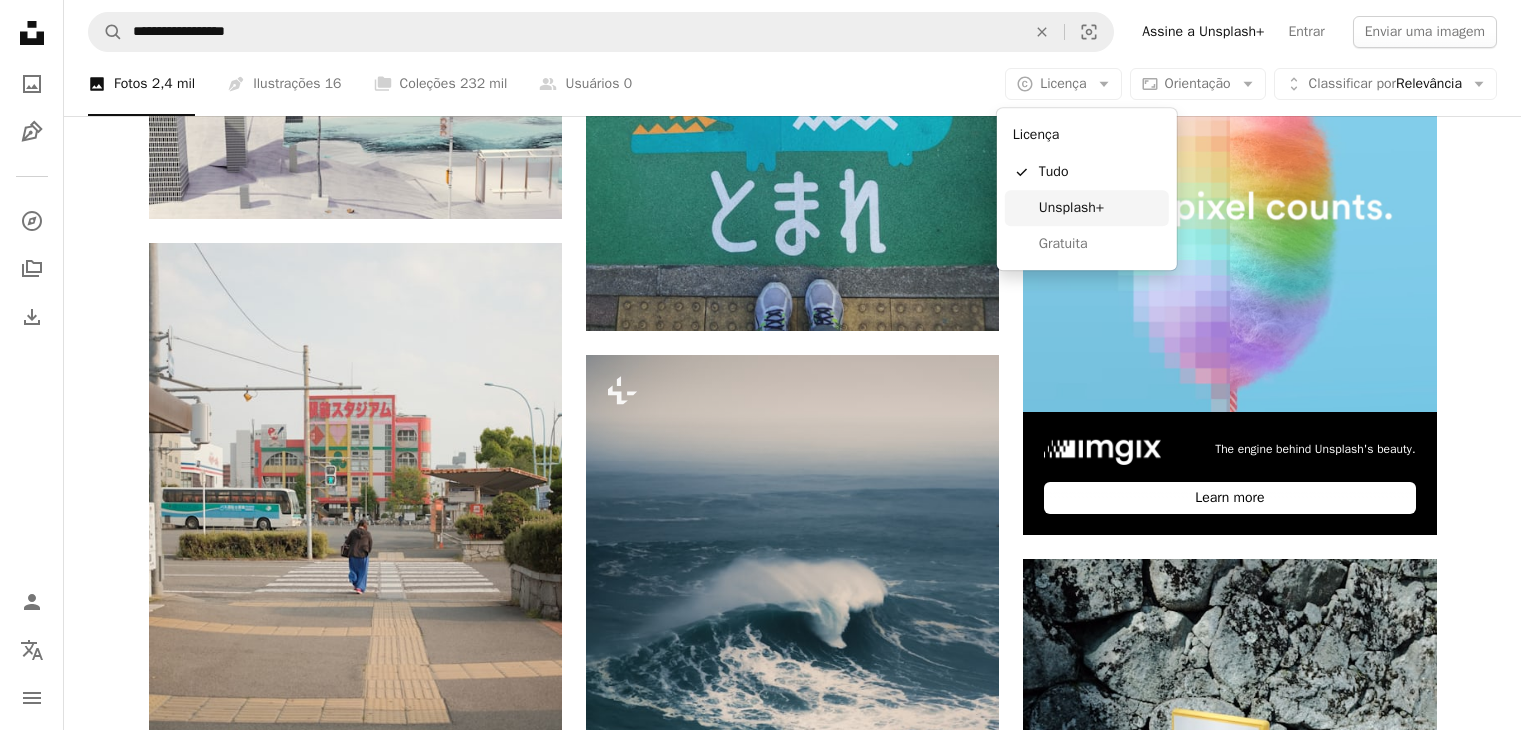 click on "Gratuita" at bounding box center [1100, 244] 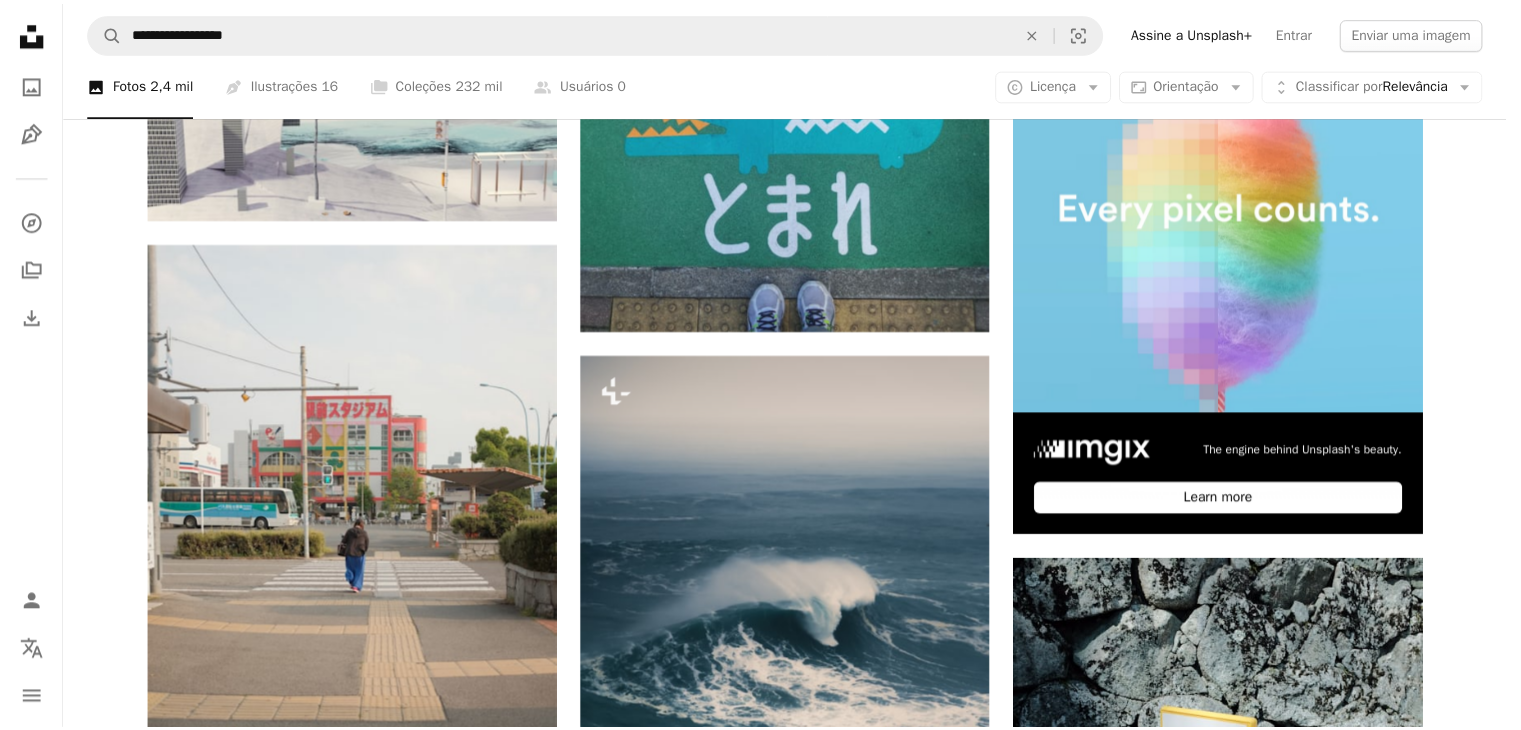 scroll, scrollTop: 0, scrollLeft: 0, axis: both 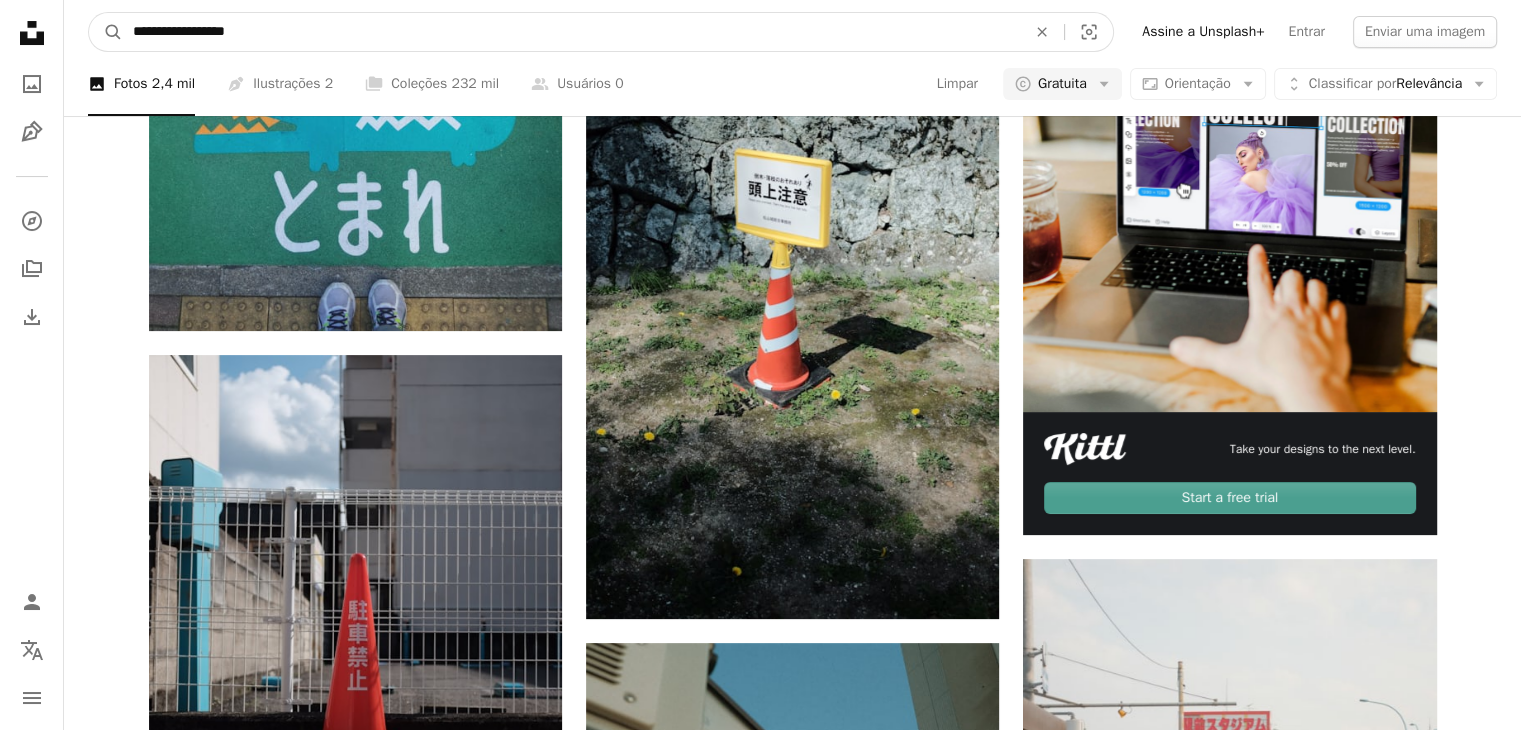click on "**********" at bounding box center [571, 32] 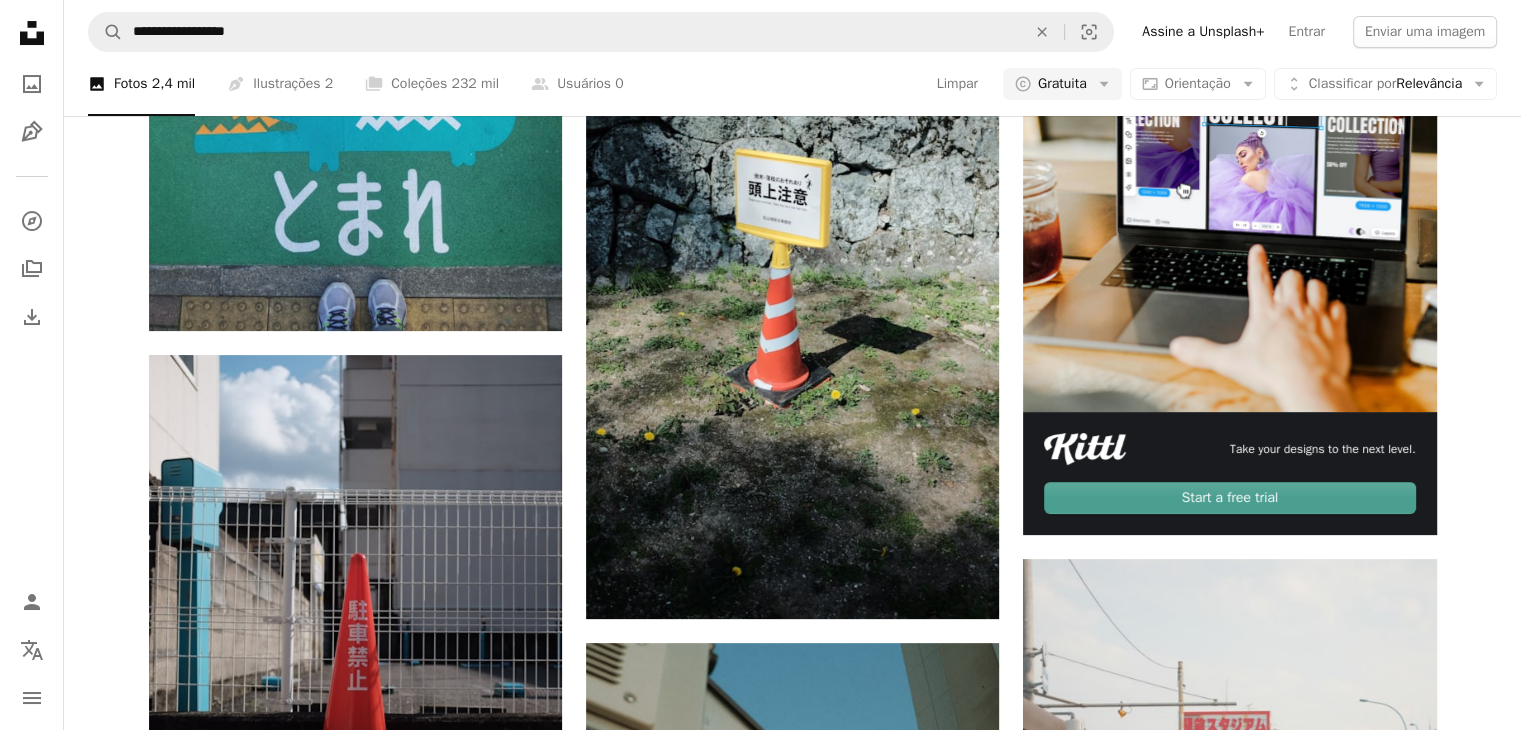 click on "**********" at bounding box center [792, 32] 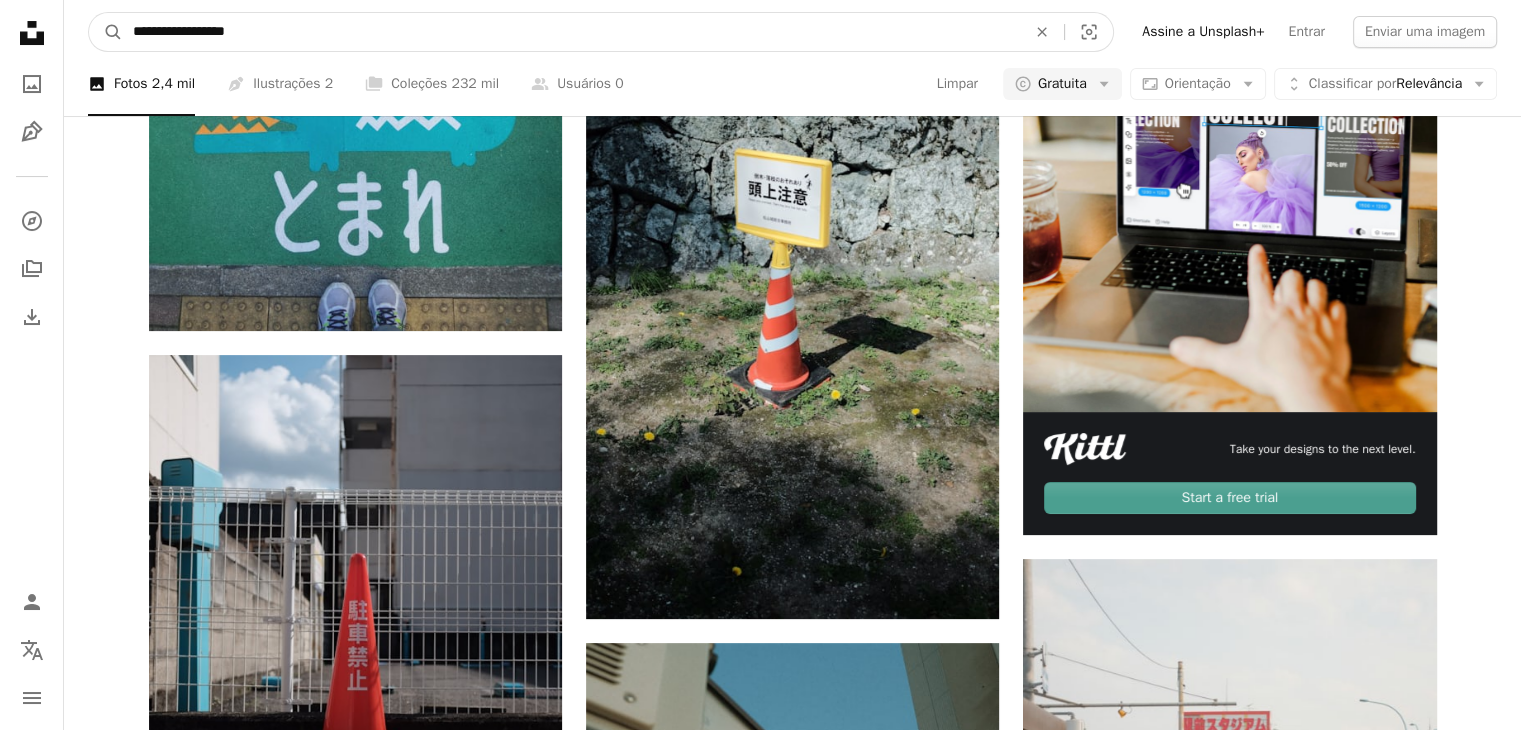 click on "**********" at bounding box center (571, 32) 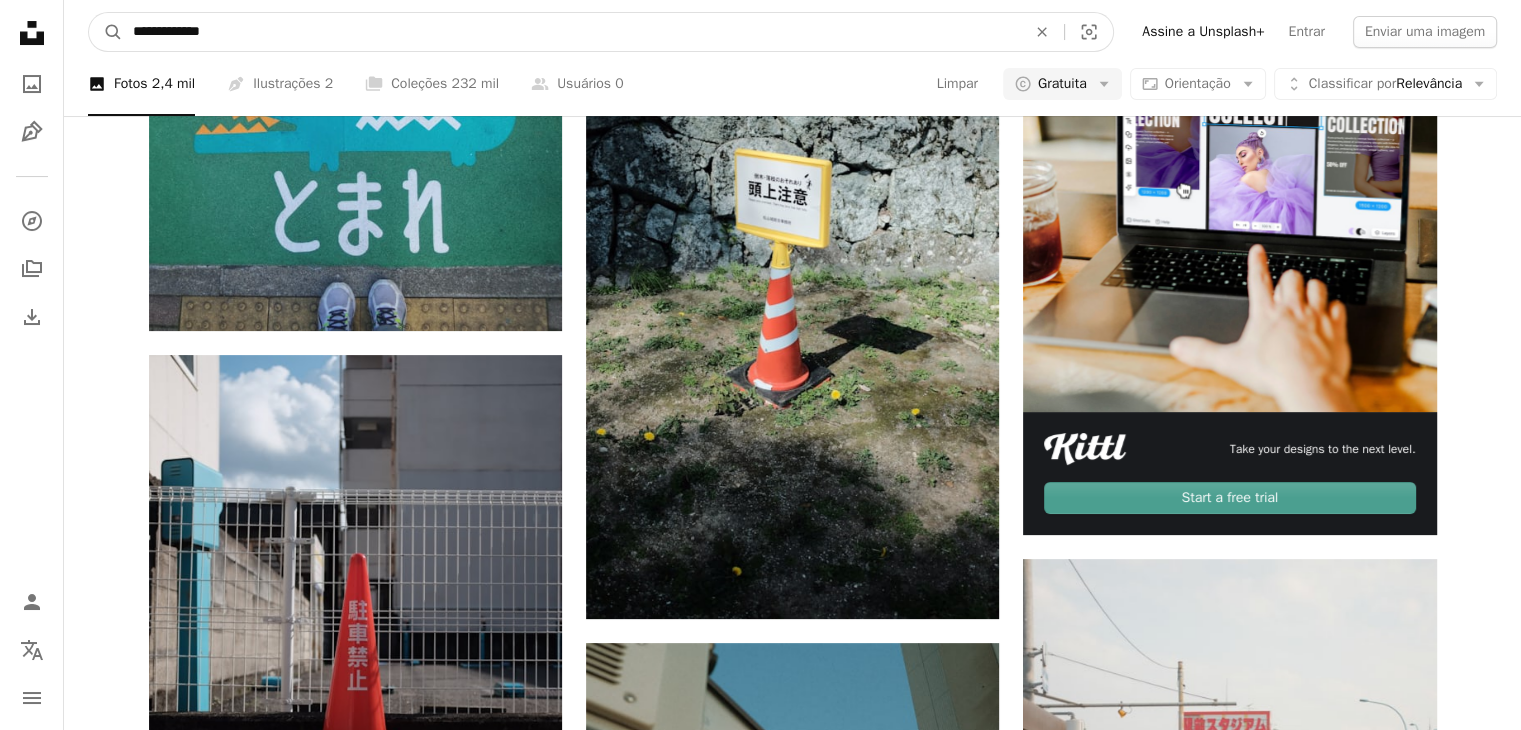 type on "**********" 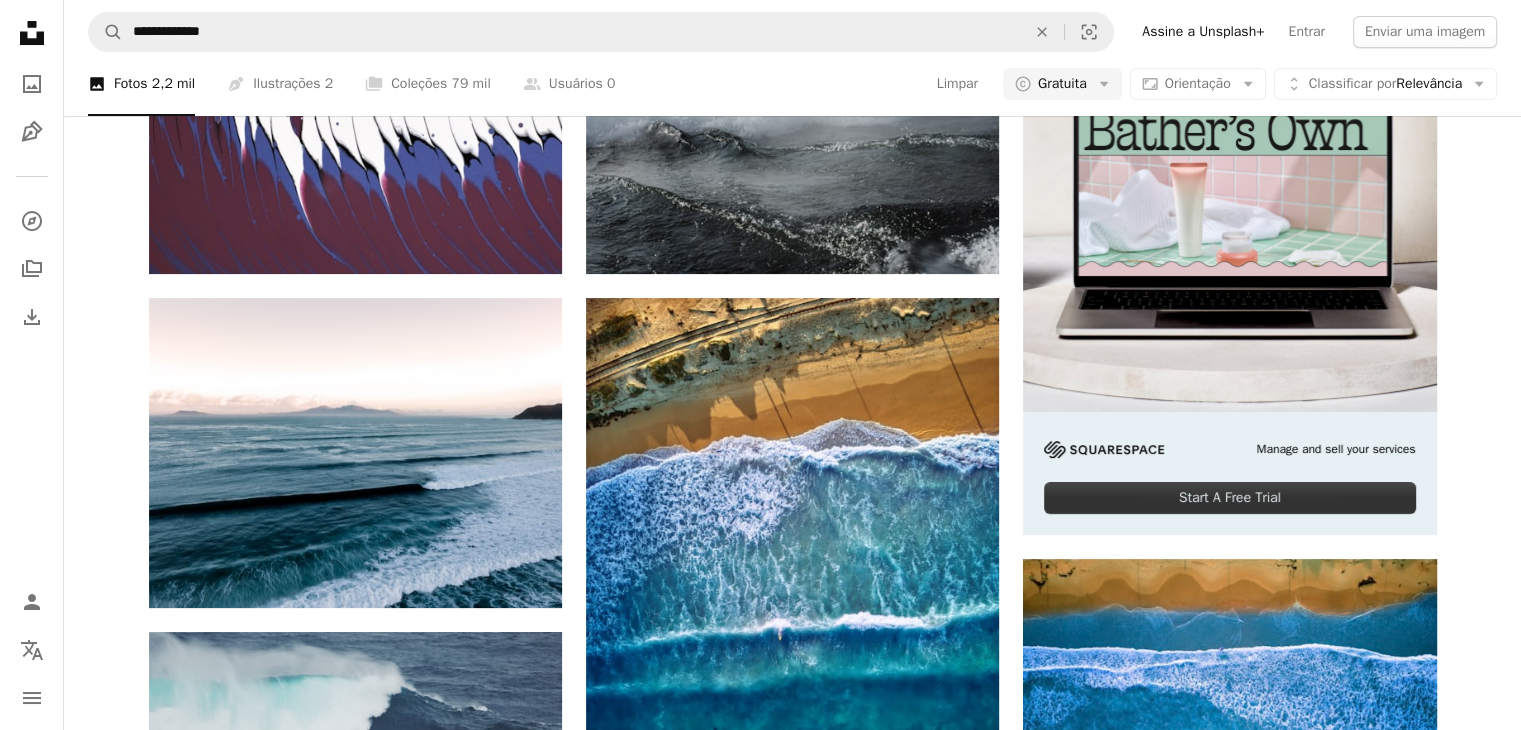 scroll, scrollTop: 3300, scrollLeft: 0, axis: vertical 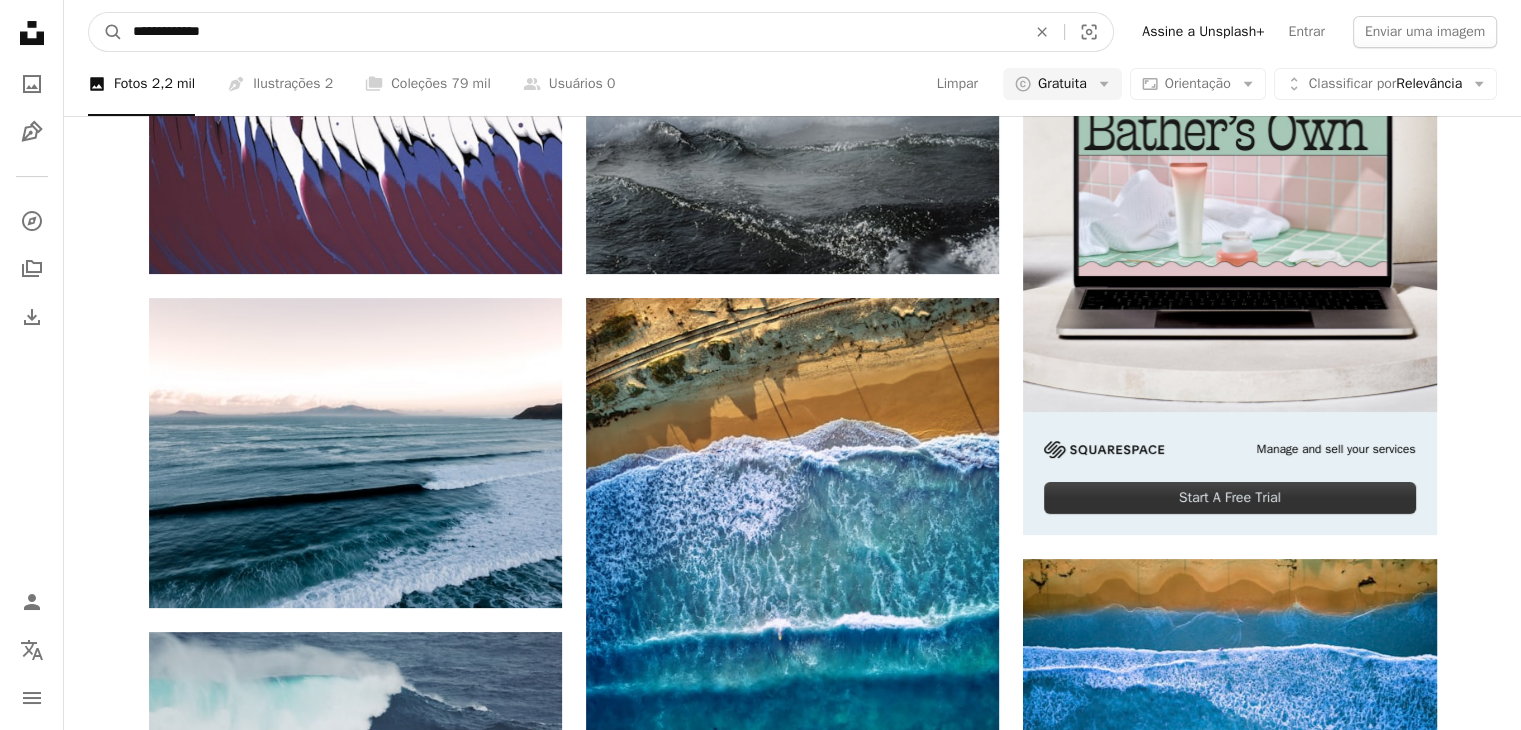 click on "**********" at bounding box center [571, 32] 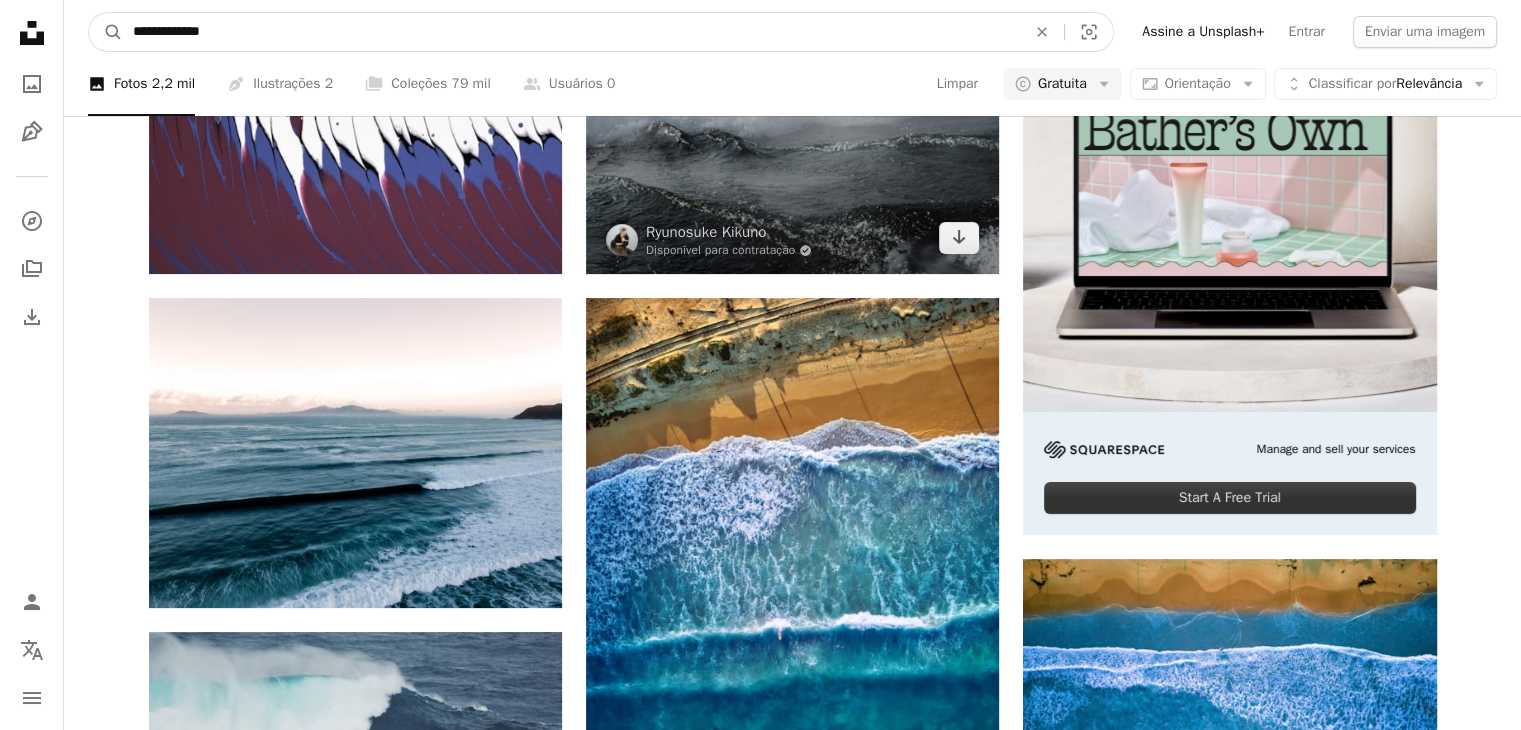 scroll, scrollTop: 0, scrollLeft: 0, axis: both 